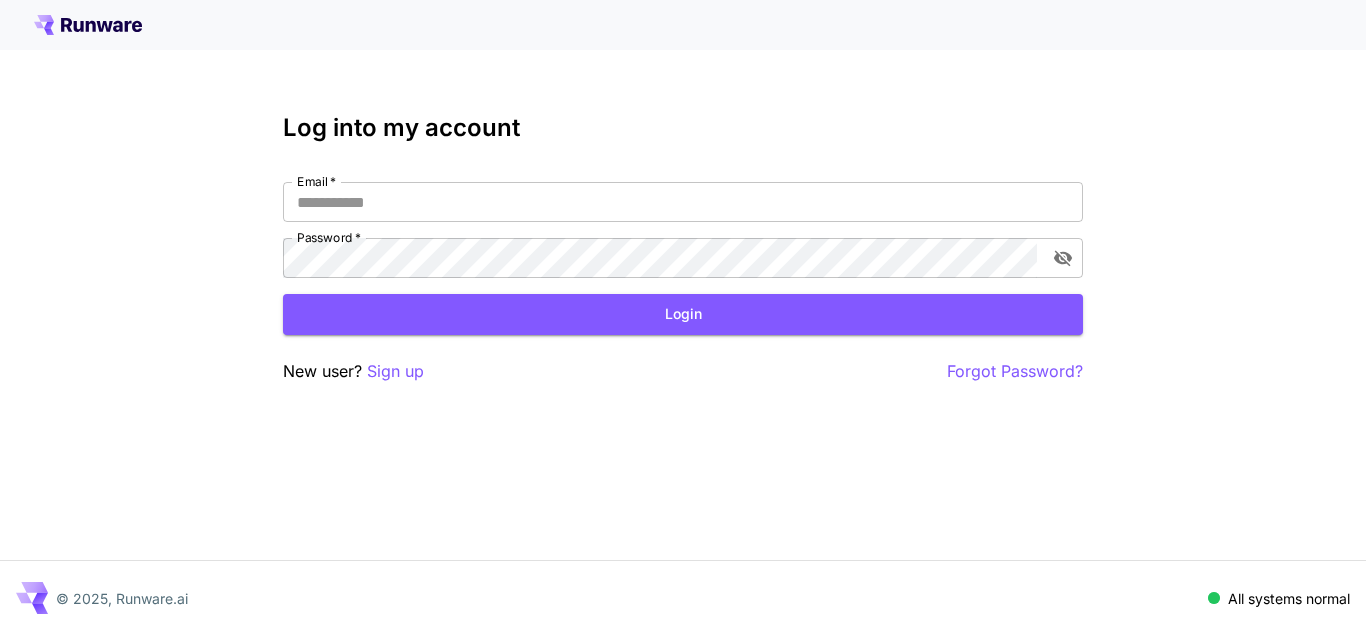 scroll, scrollTop: 0, scrollLeft: 0, axis: both 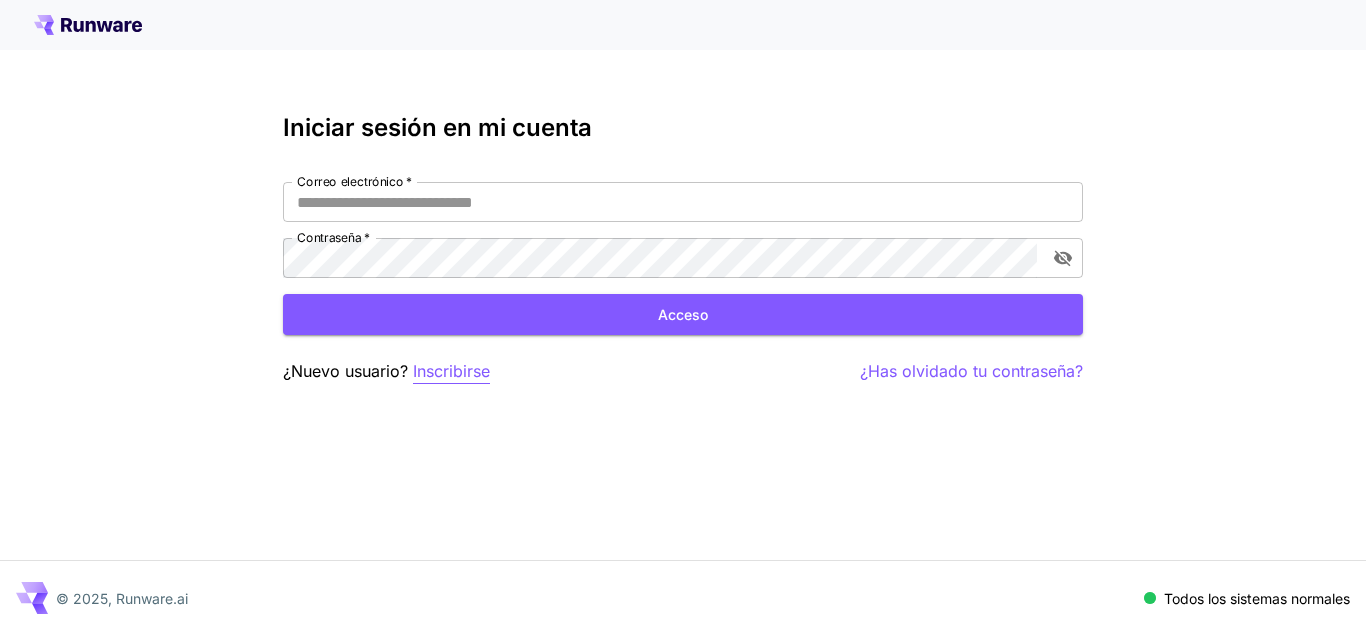 click on "Inscribirse" at bounding box center [451, 371] 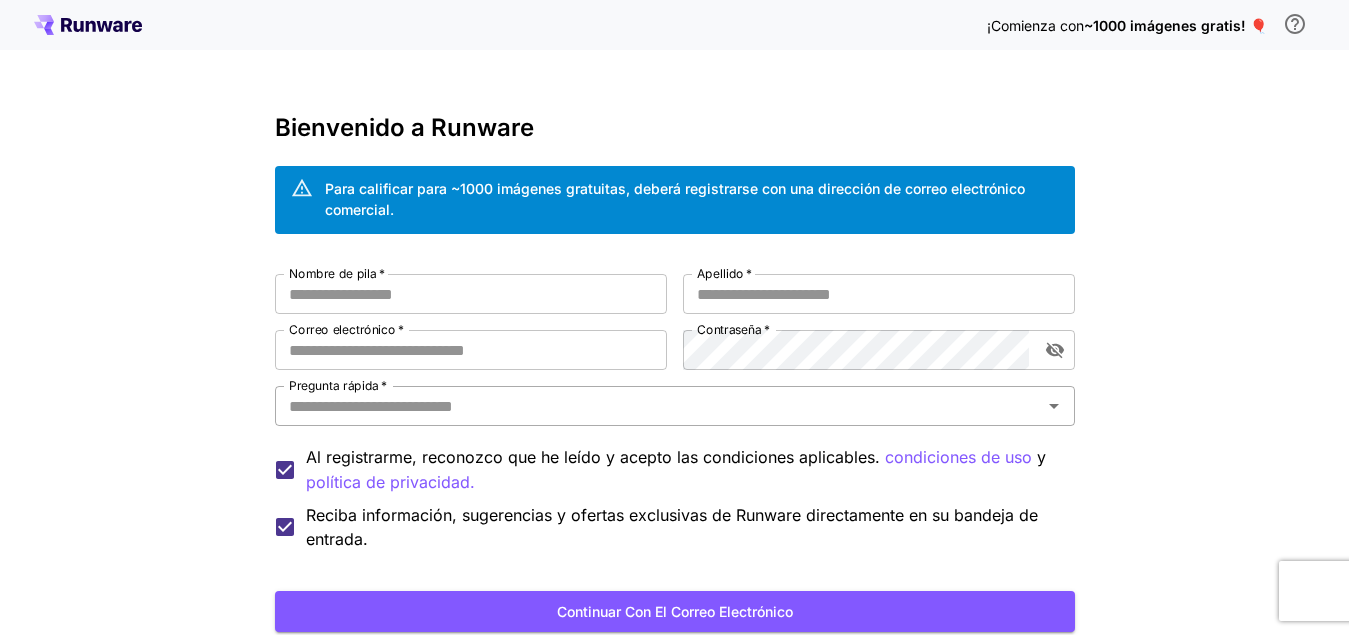 click on "Pregunta rápida    *" at bounding box center (658, 406) 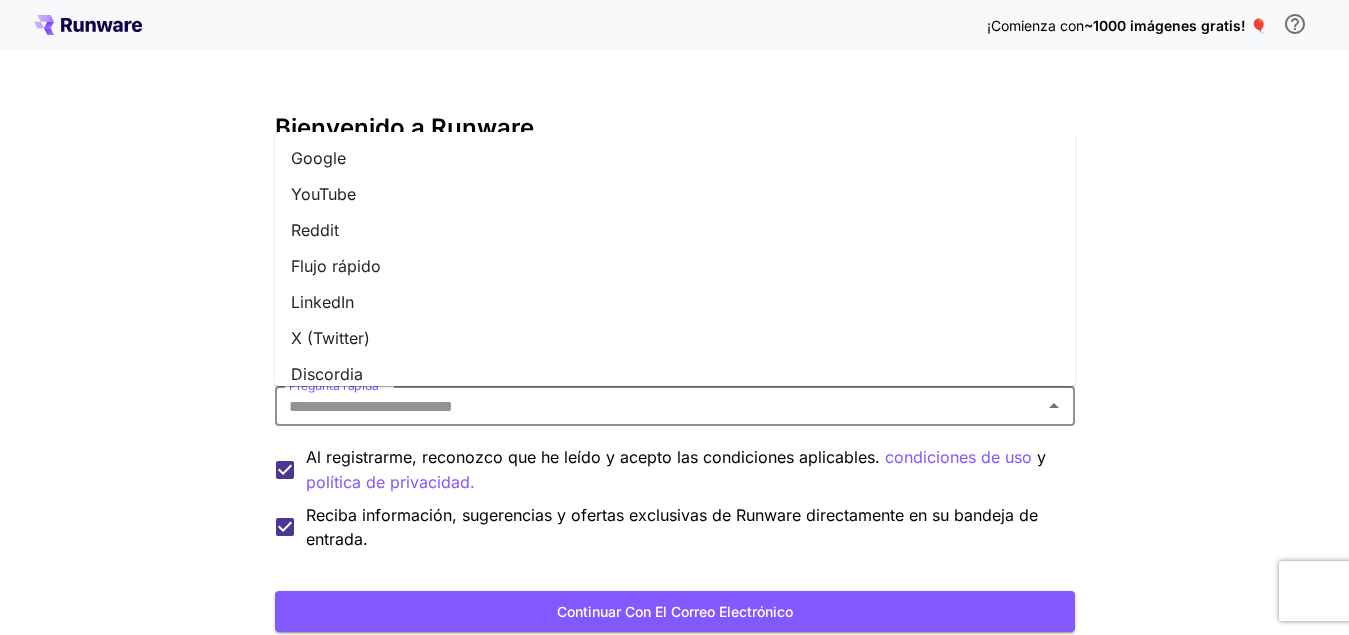 click on "Reddit" at bounding box center [315, 230] 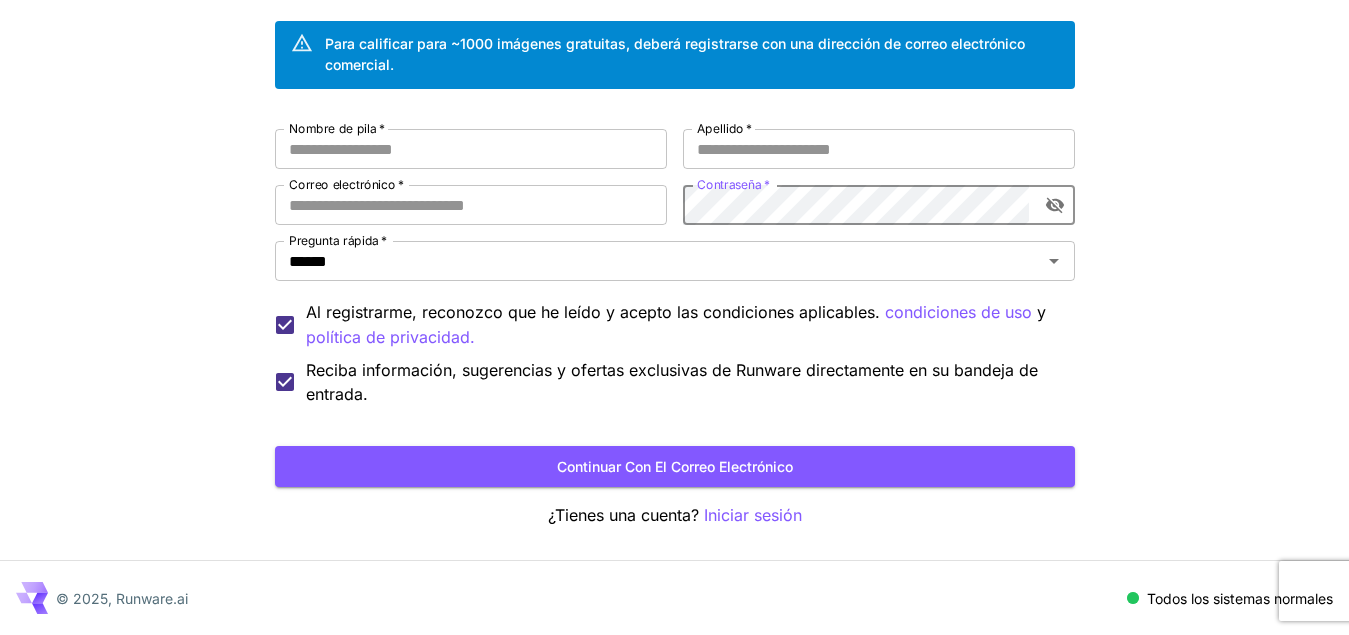 scroll, scrollTop: 0, scrollLeft: 0, axis: both 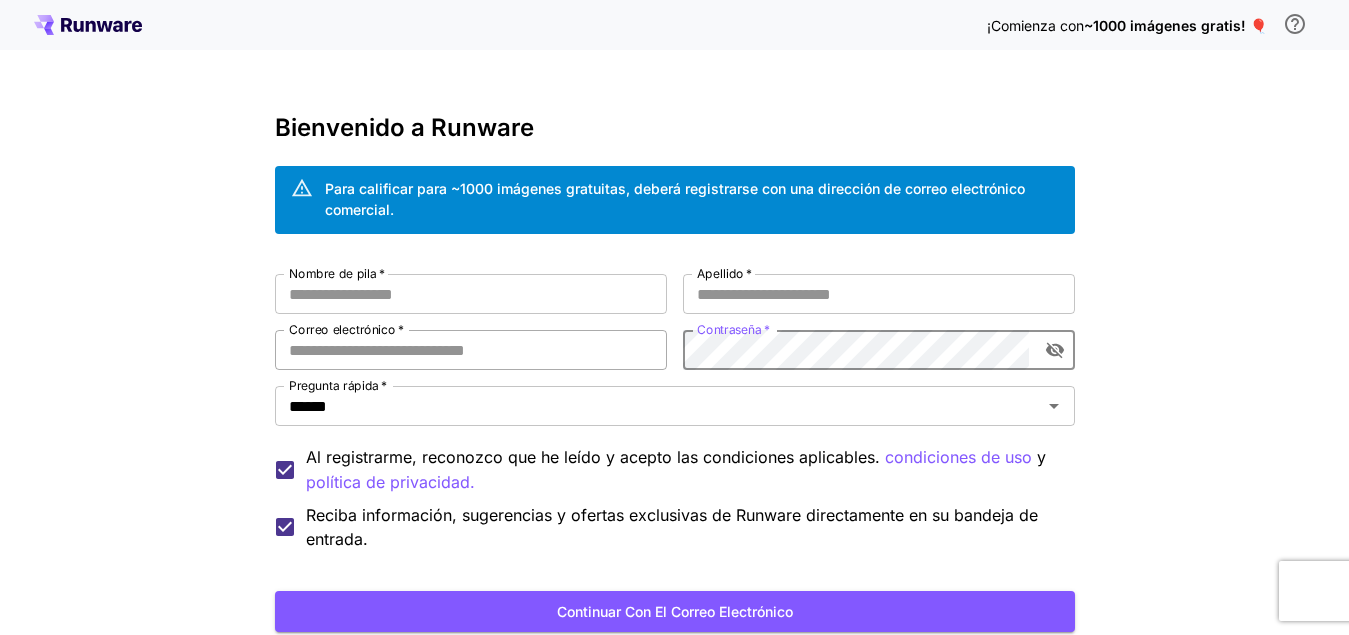click on "Correo electrónico    *" at bounding box center (471, 350) 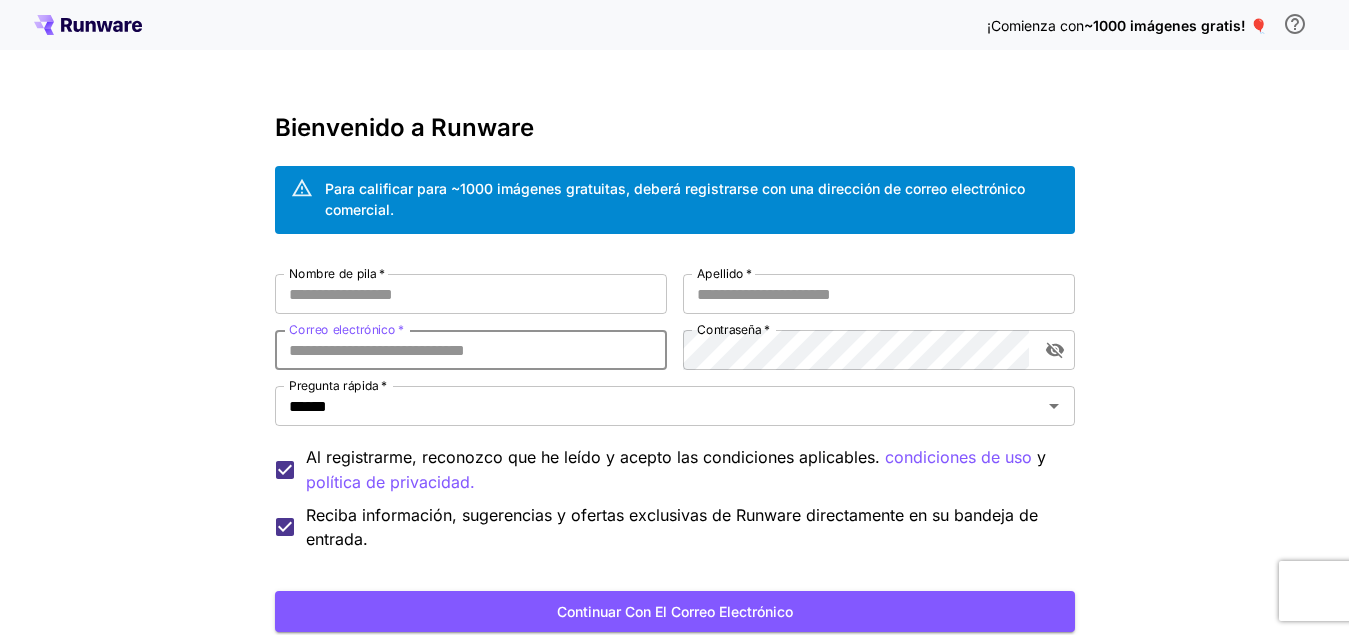 paste on "**********" 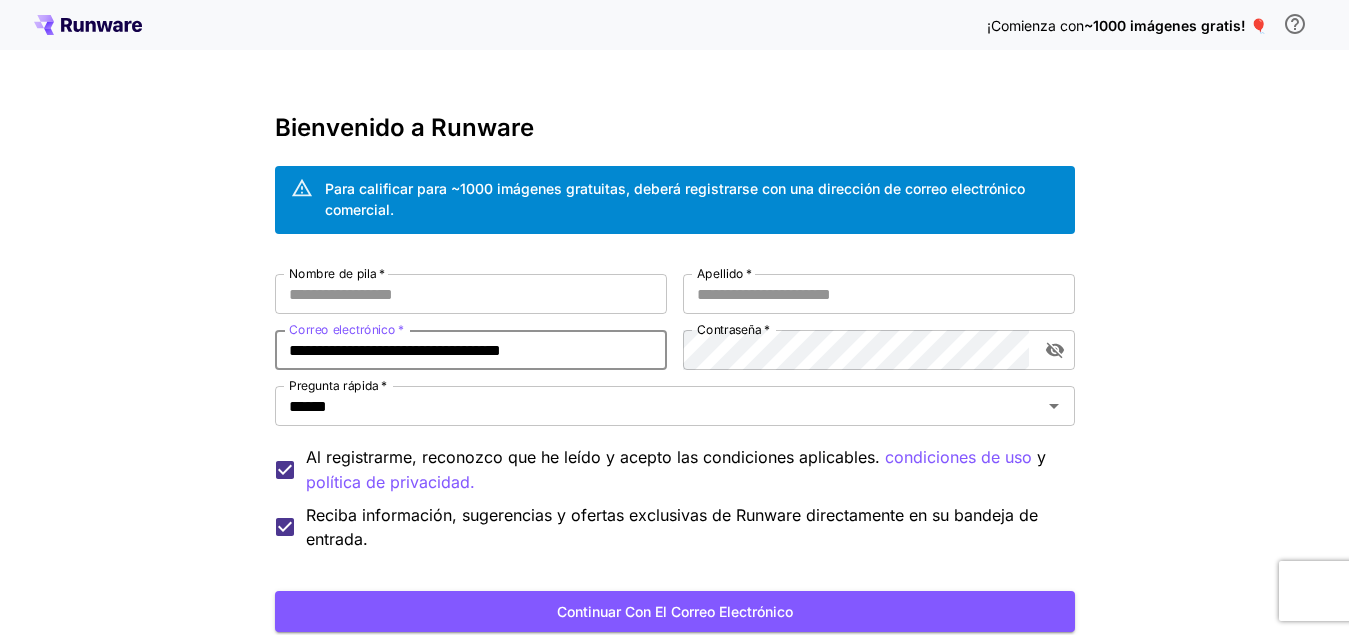drag, startPoint x: 287, startPoint y: 353, endPoint x: 353, endPoint y: 352, distance: 66.007576 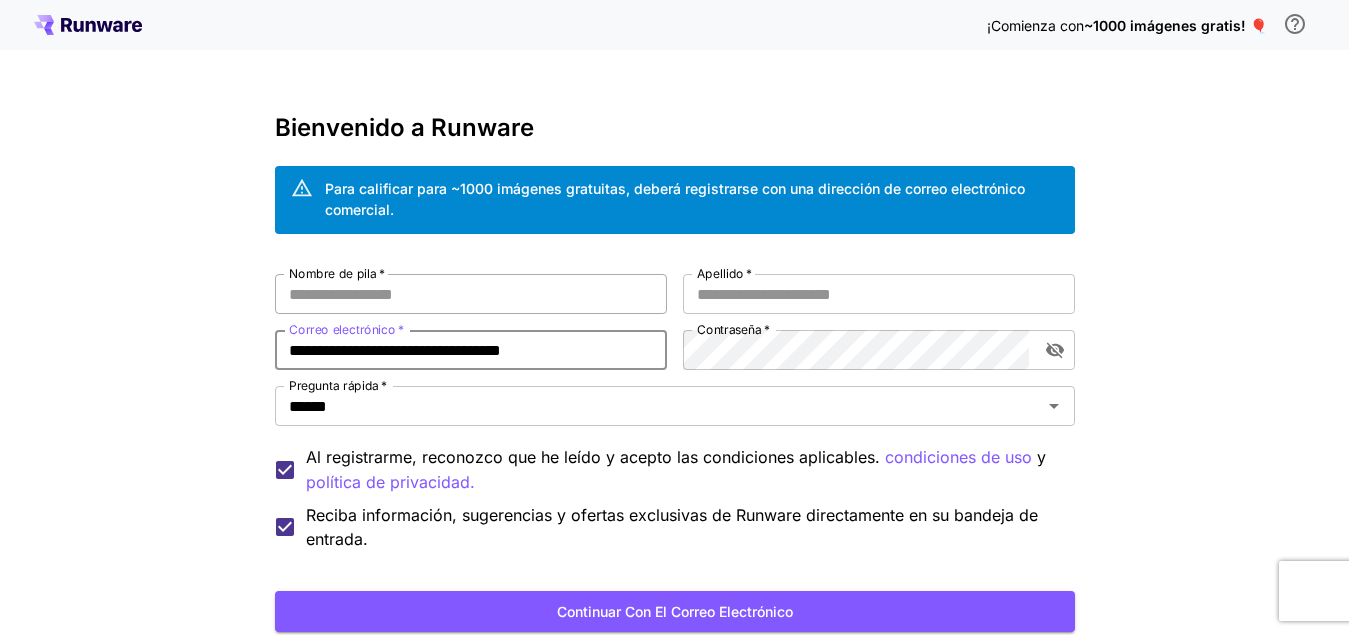 type on "**********" 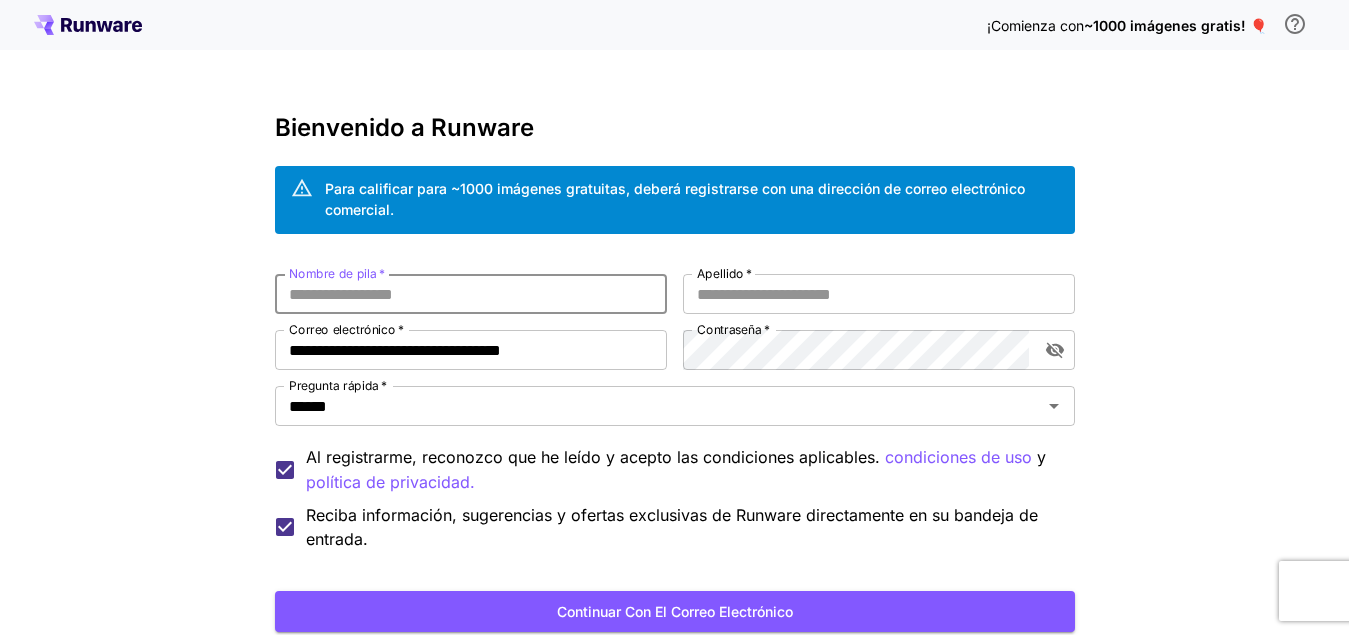paste on "****" 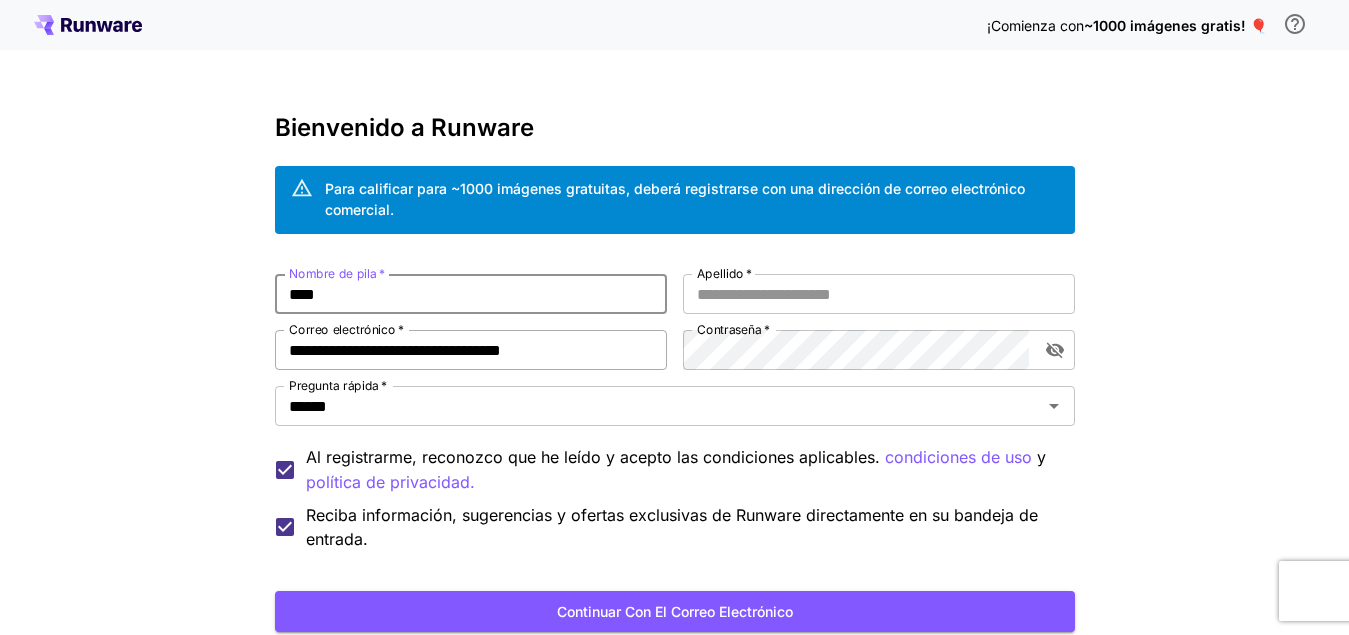 type on "****" 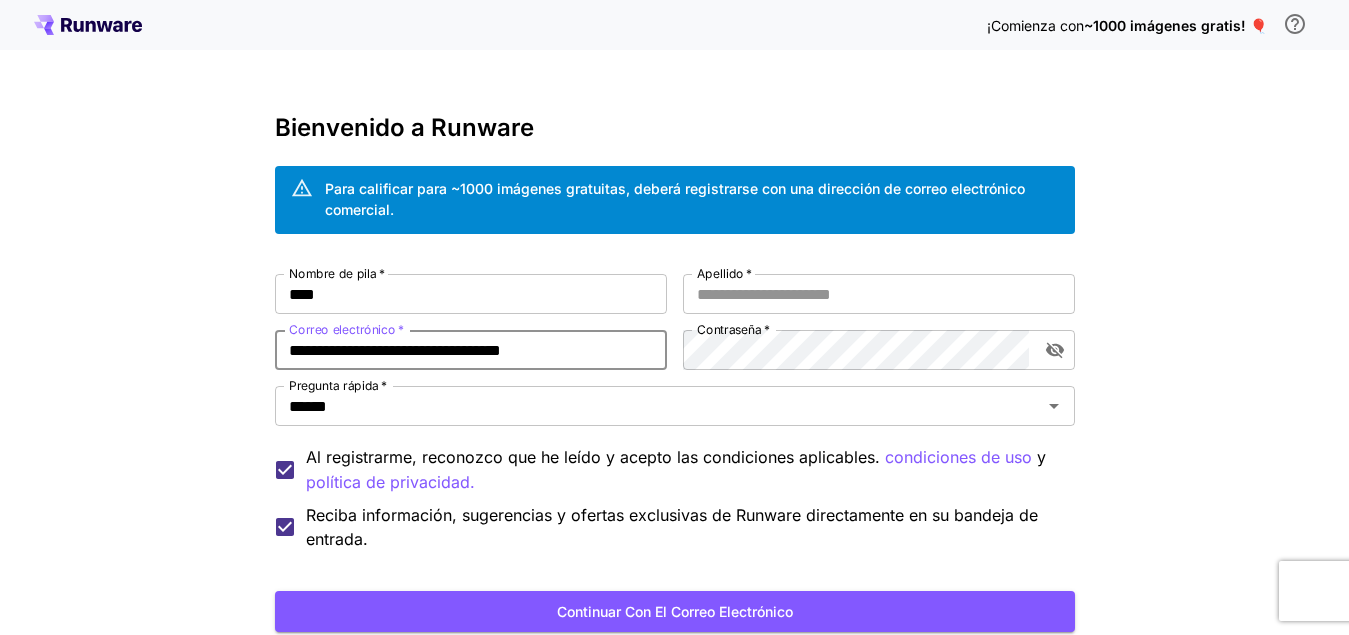 drag, startPoint x: 357, startPoint y: 348, endPoint x: 397, endPoint y: 354, distance: 40.4475 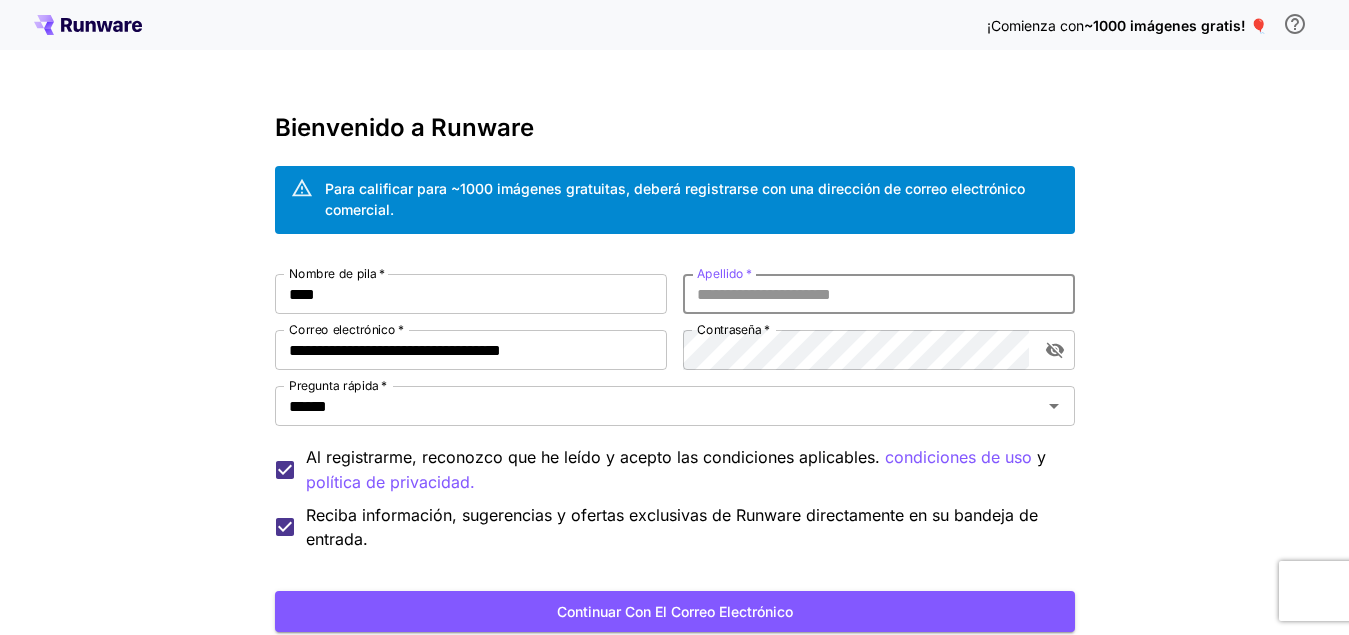 click on "Apellido    *" at bounding box center [879, 294] 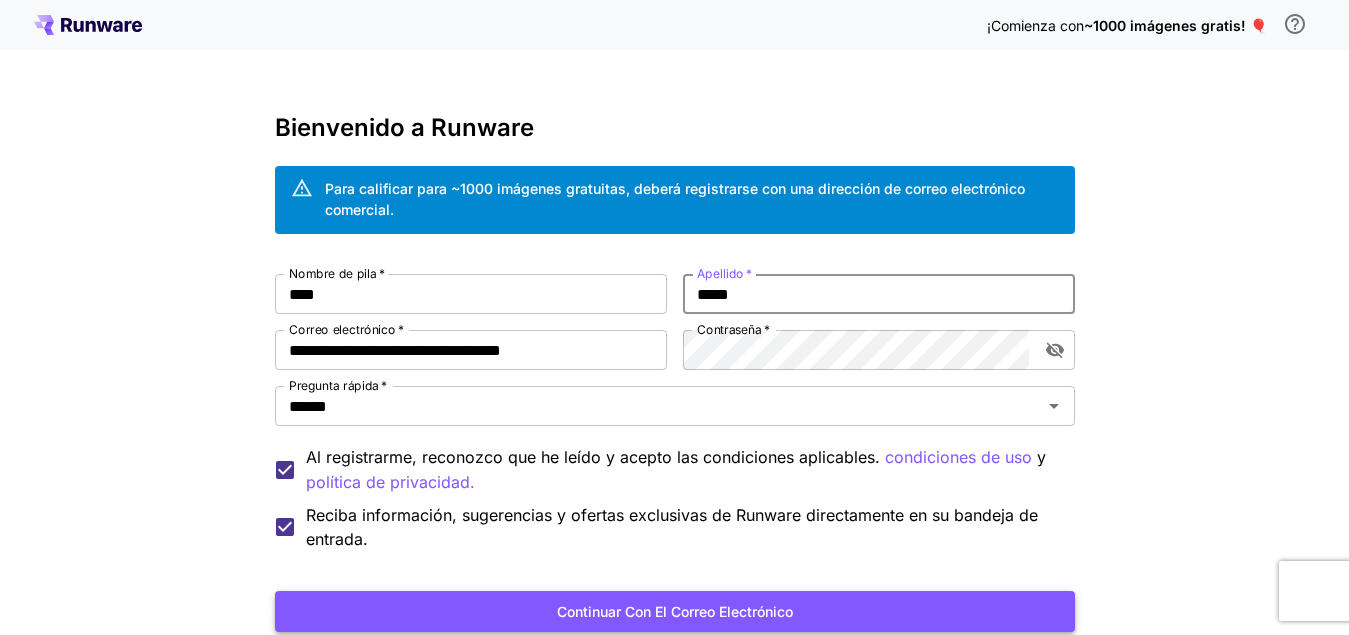 type on "*****" 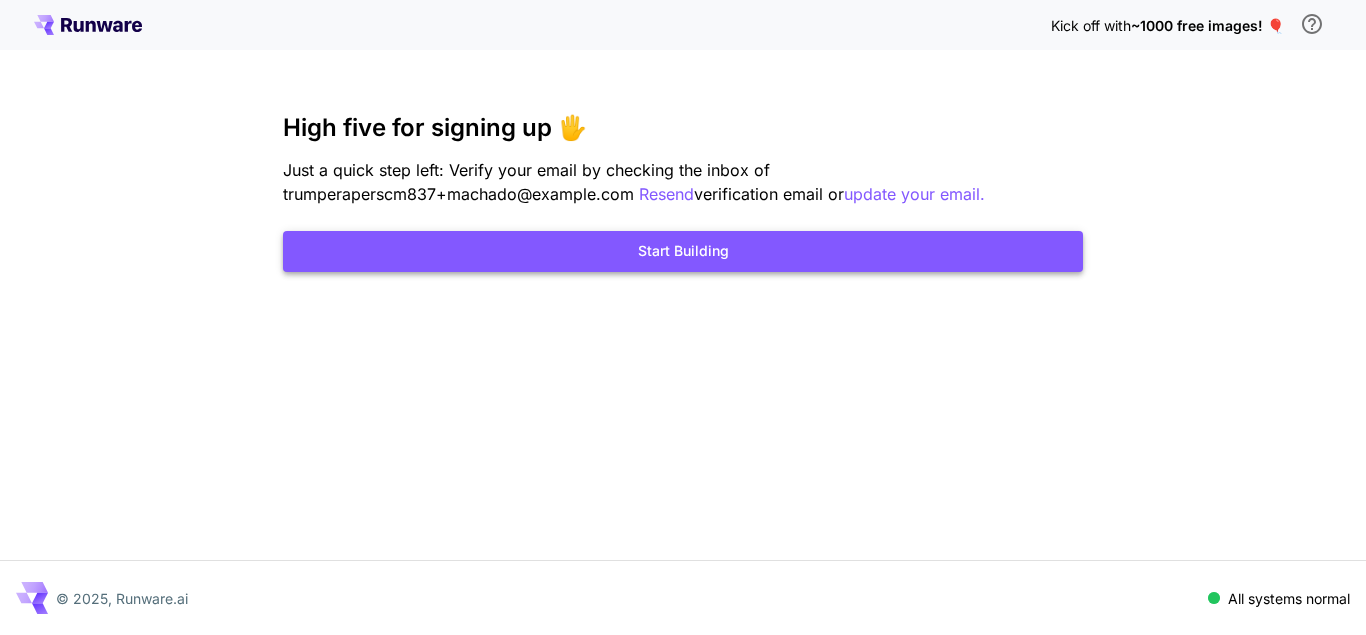 click on "Start Building" at bounding box center (683, 251) 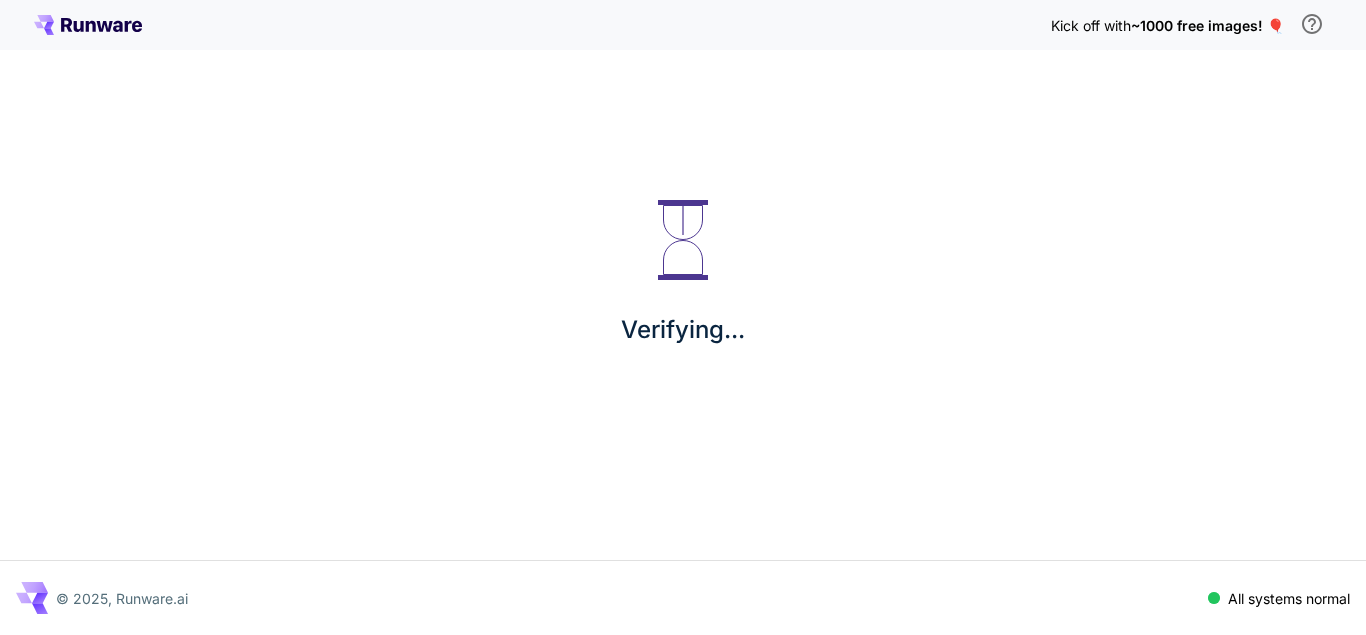 scroll, scrollTop: 0, scrollLeft: 0, axis: both 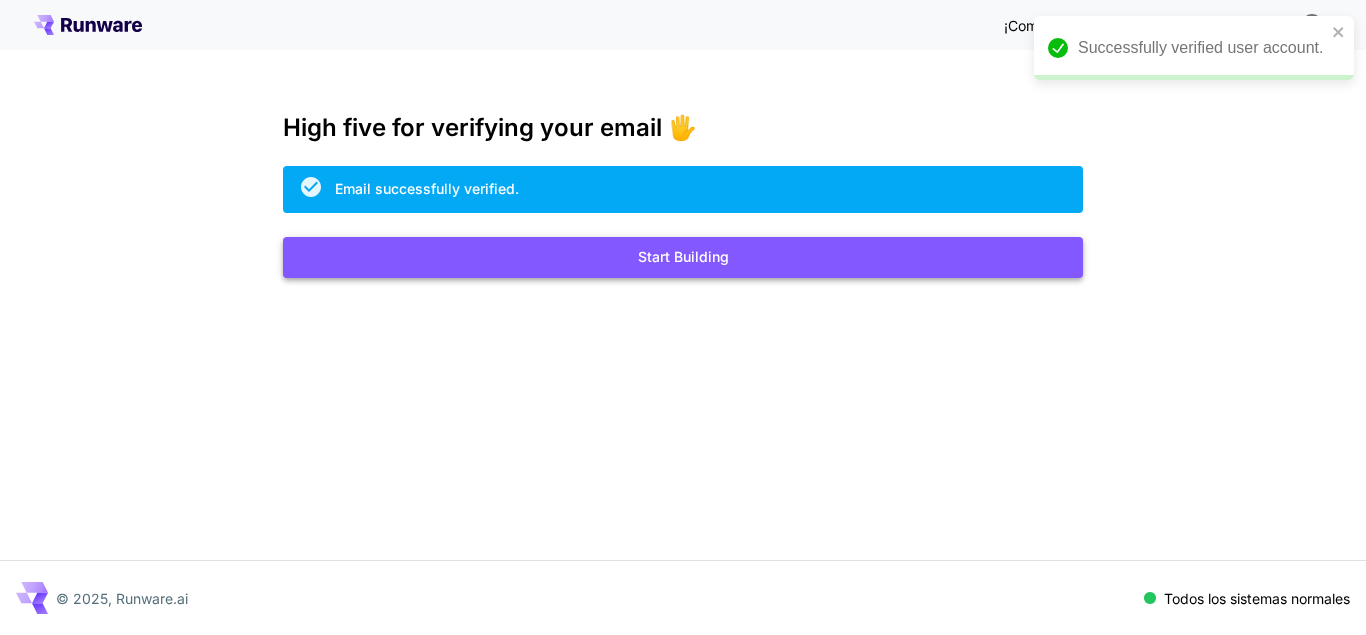 click on "Start Building" at bounding box center [683, 257] 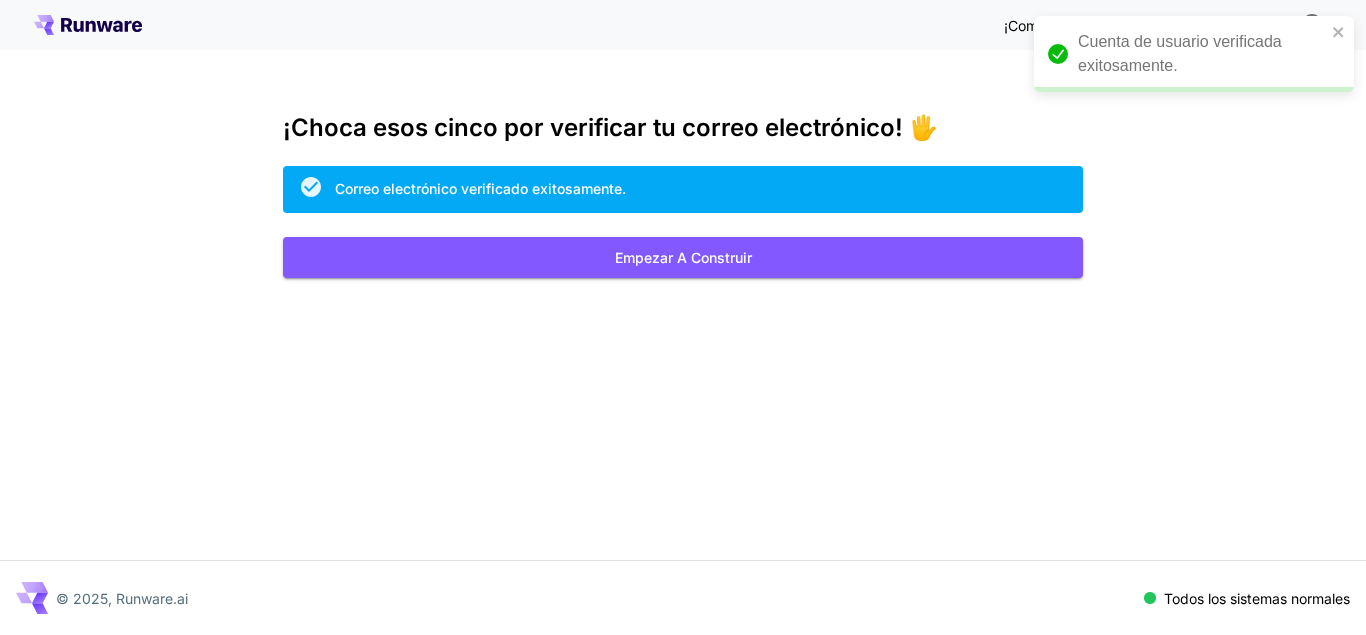 scroll, scrollTop: 0, scrollLeft: 0, axis: both 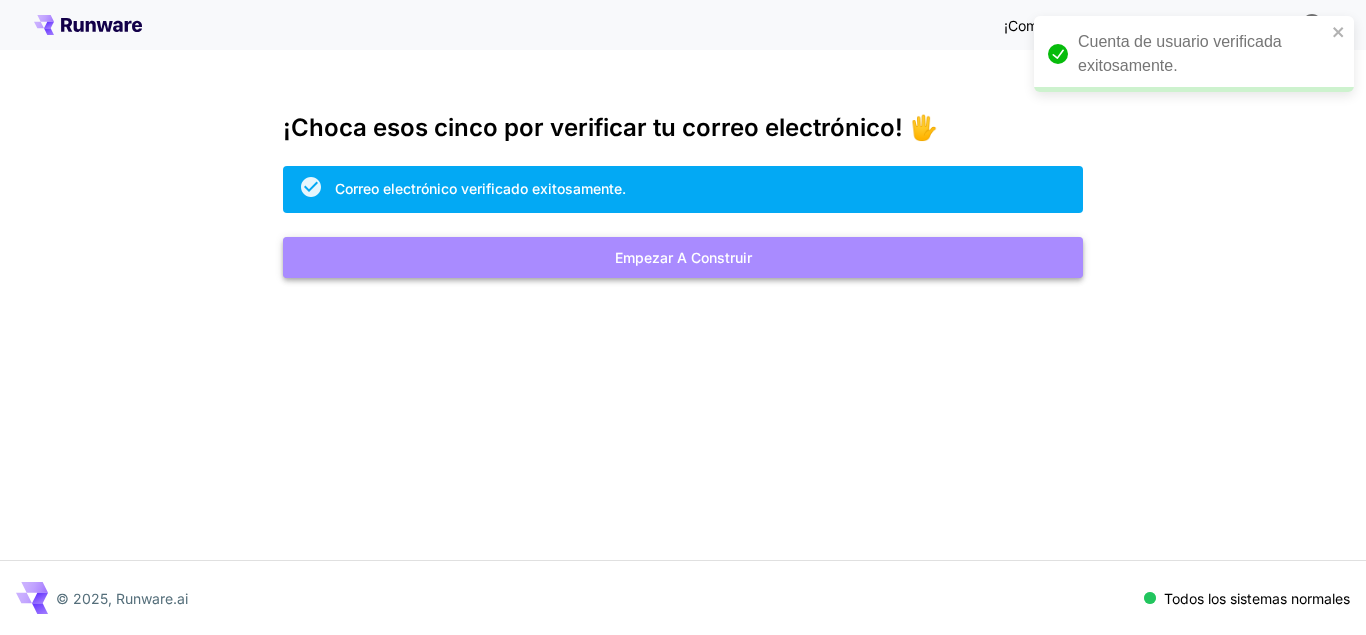 click on "Empezar a construir" at bounding box center (683, 257) 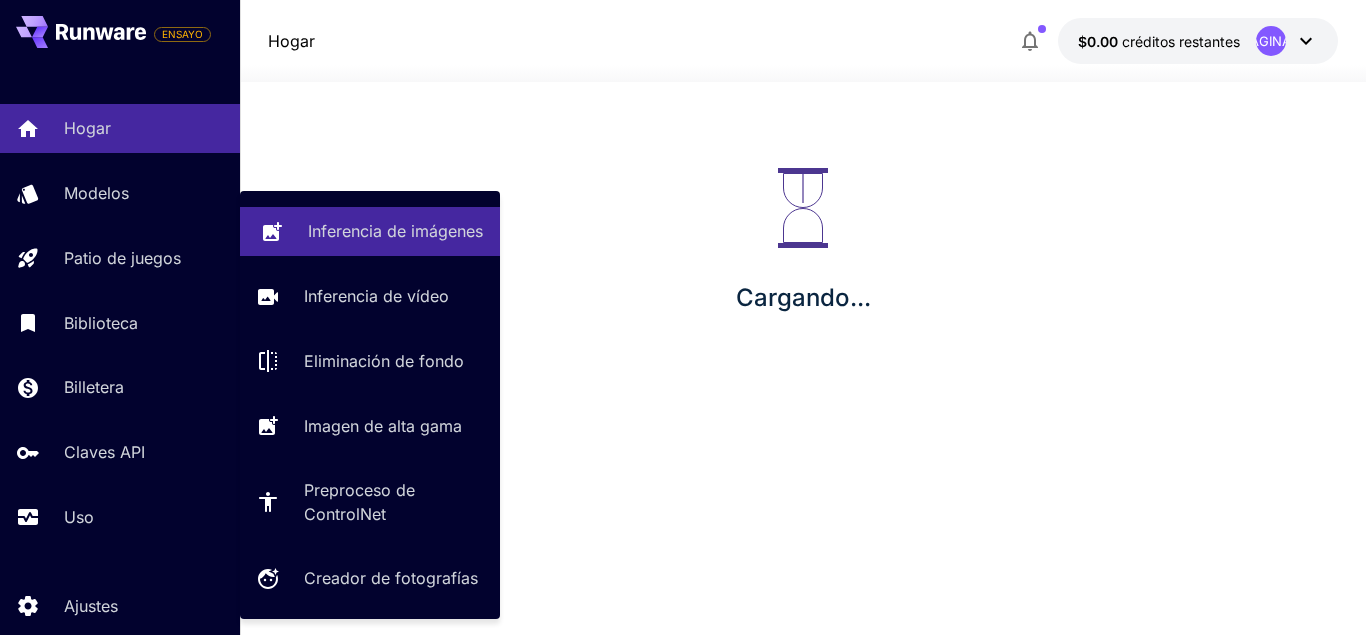click on "Inferencia de imágenes" at bounding box center (395, 231) 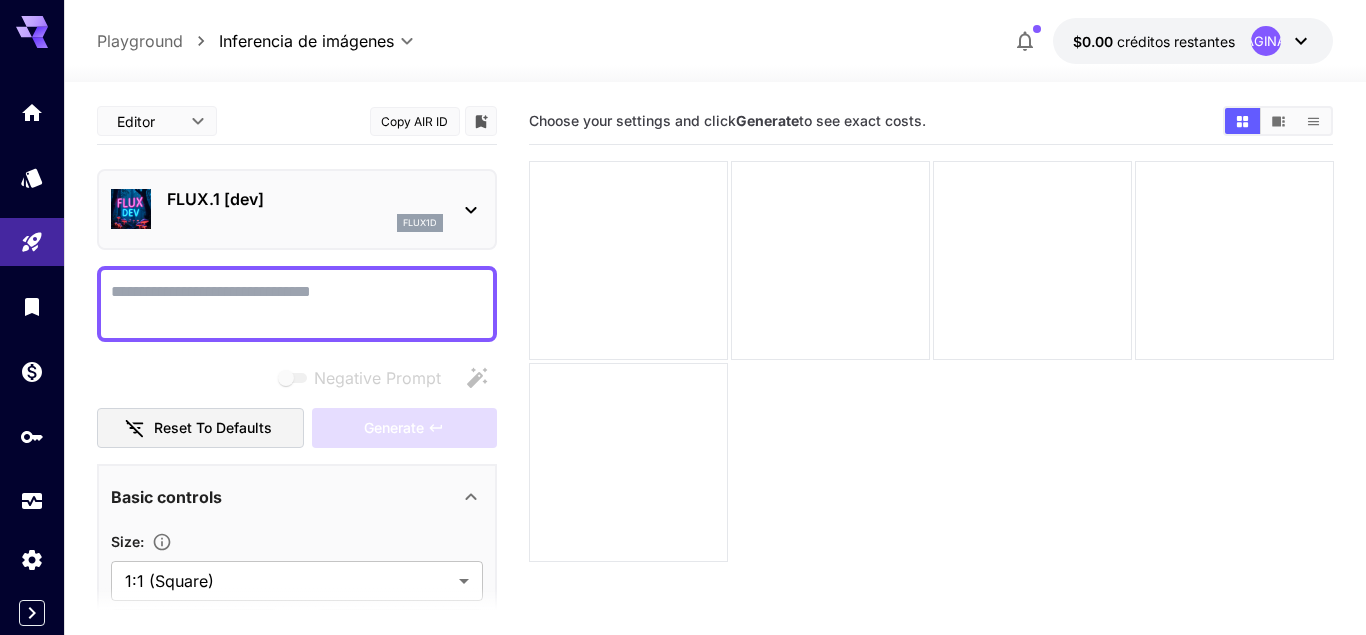 type on "**********" 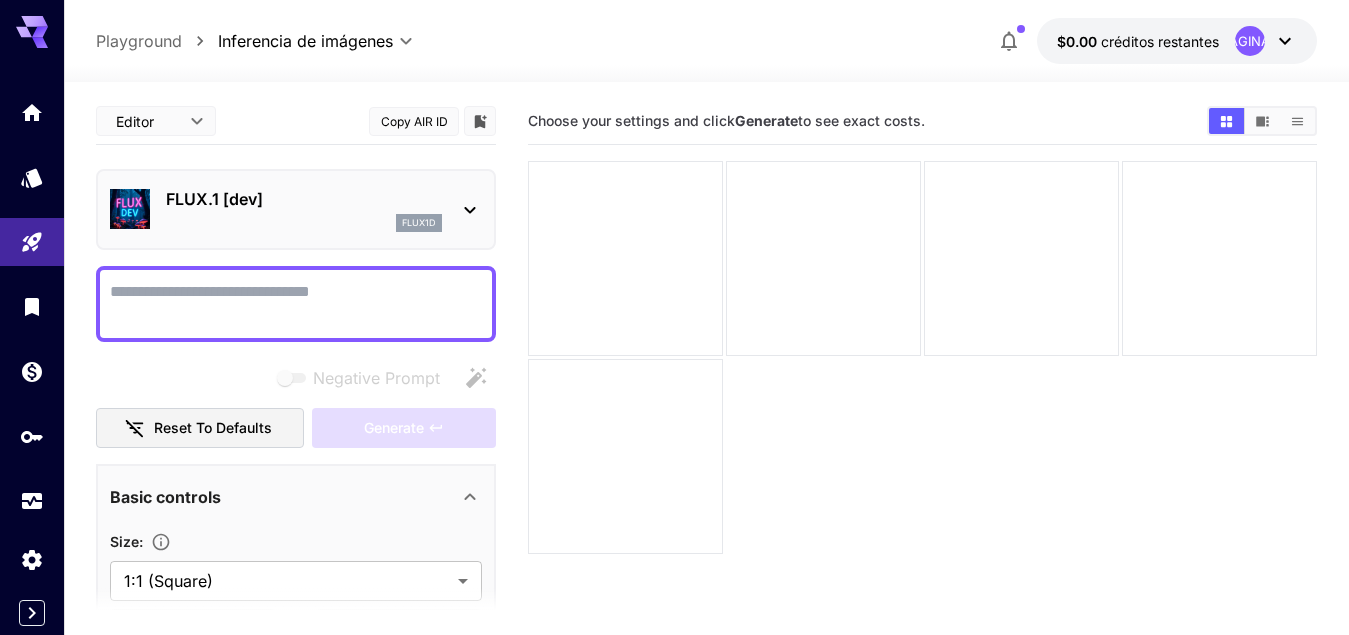 click 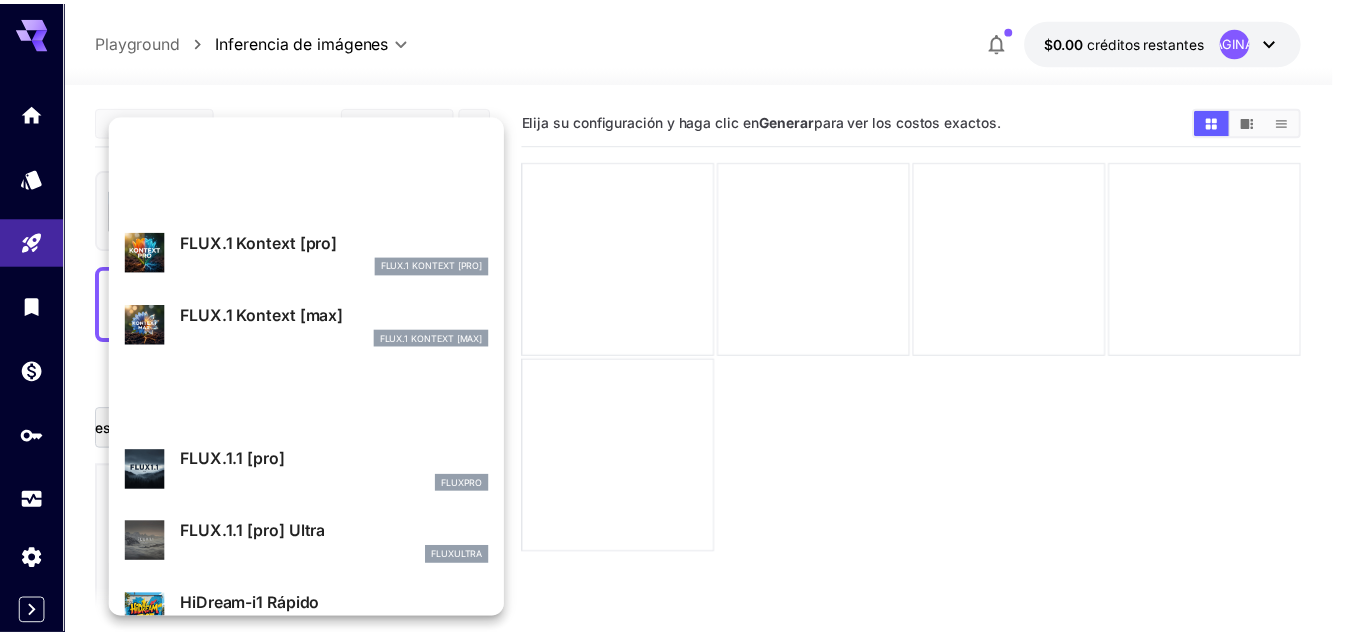 scroll, scrollTop: 607, scrollLeft: 0, axis: vertical 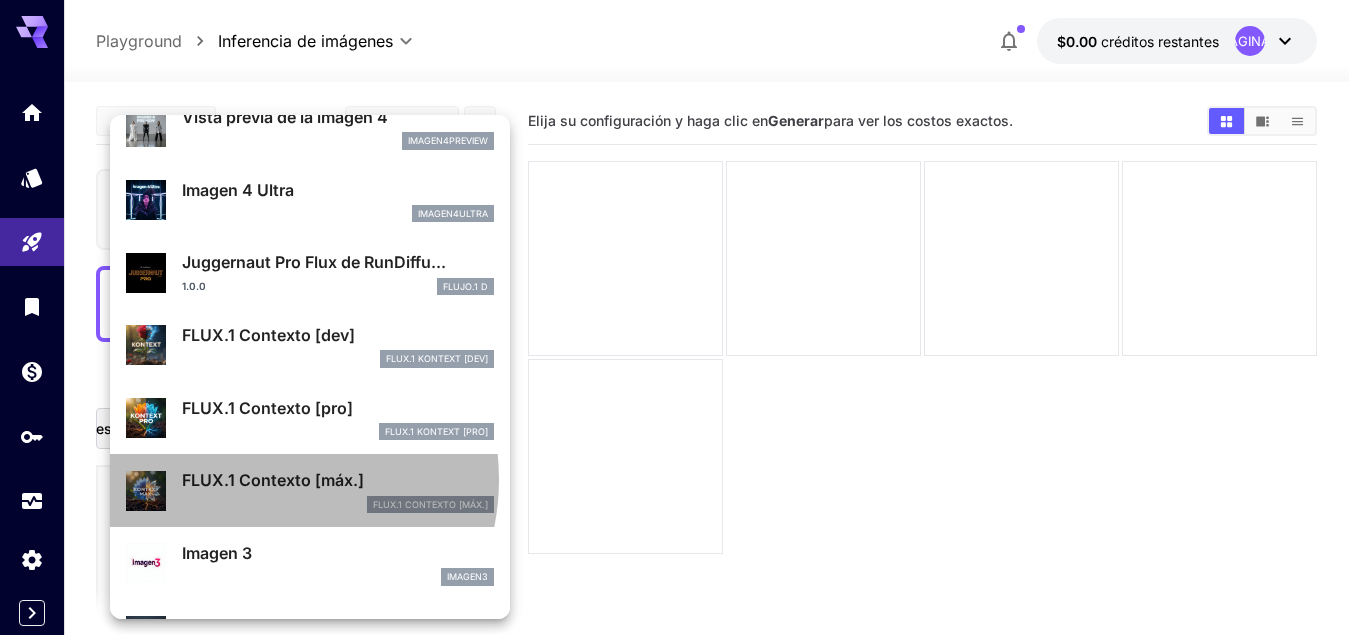click on "FLUX.1 Contexto [máx.]" at bounding box center [273, 480] 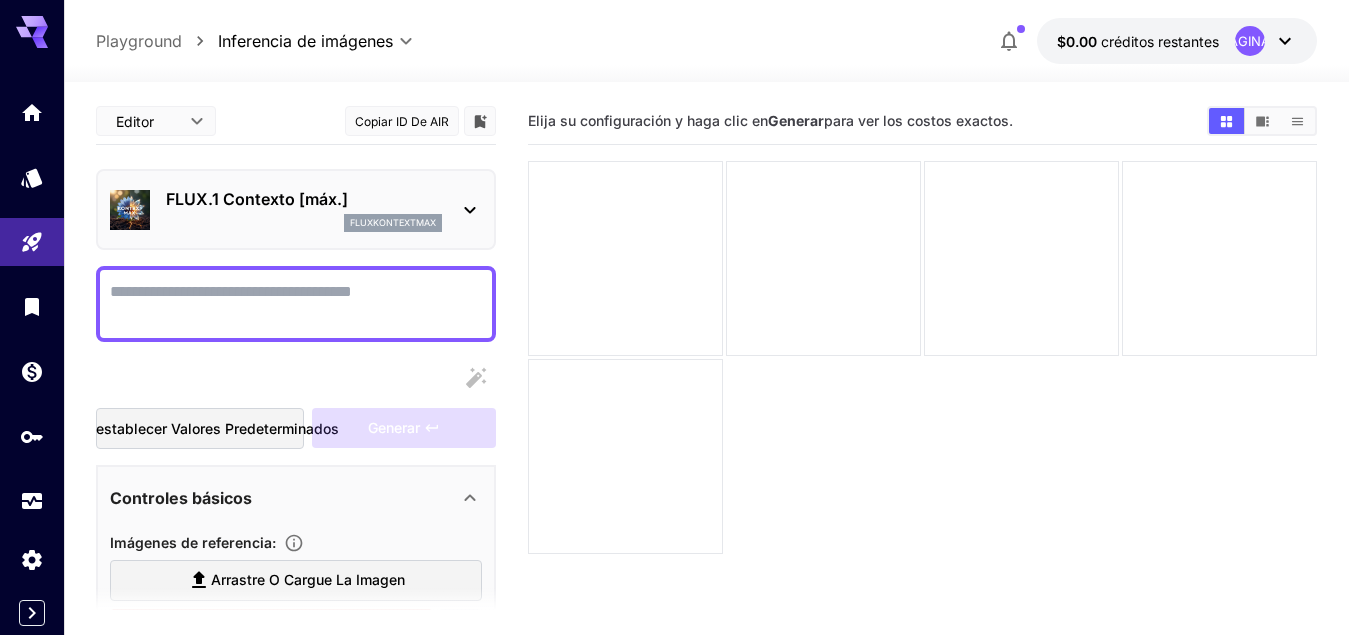 scroll, scrollTop: 158, scrollLeft: 0, axis: vertical 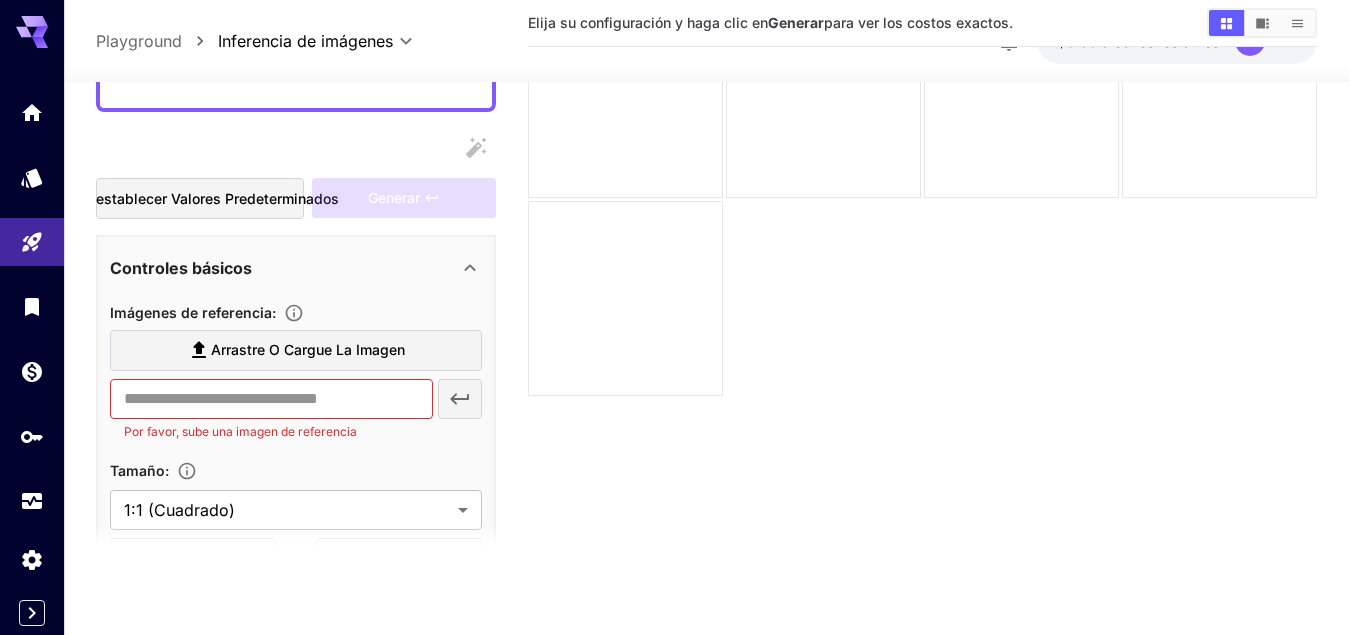 click on "Arrastre o cargue la imagen" at bounding box center [308, 349] 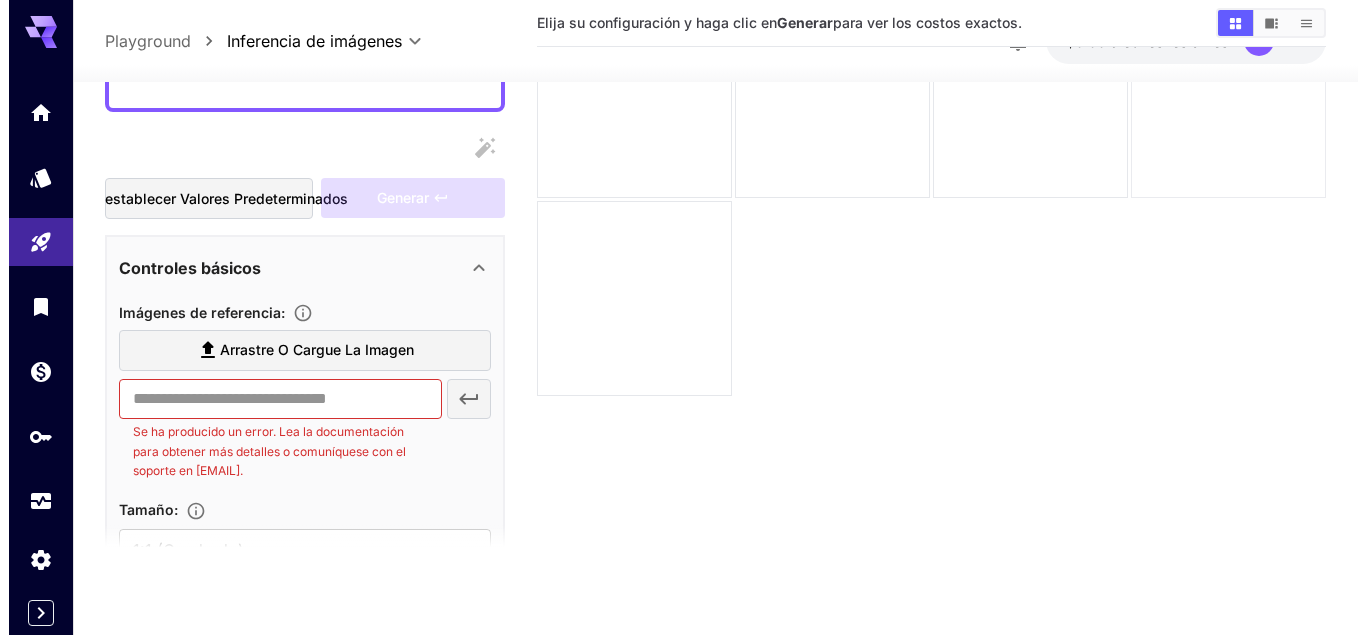 scroll, scrollTop: 0, scrollLeft: 0, axis: both 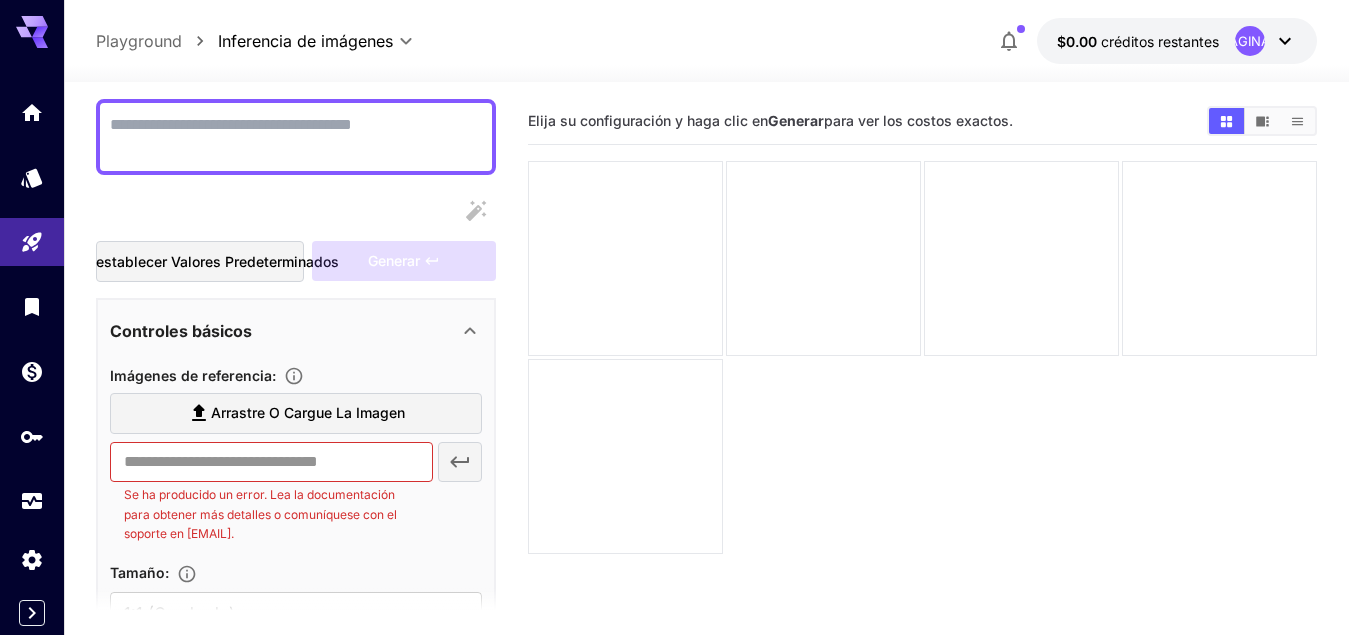click 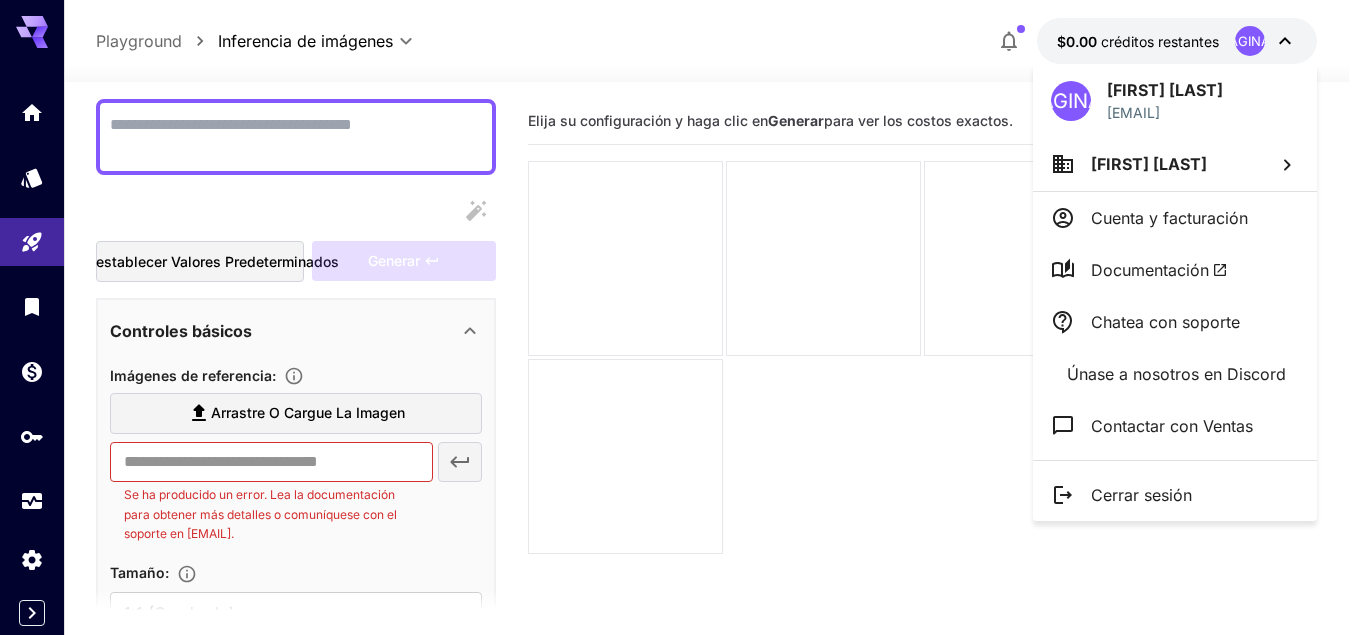 click on "Cerrar sesión" at bounding box center [1141, 495] 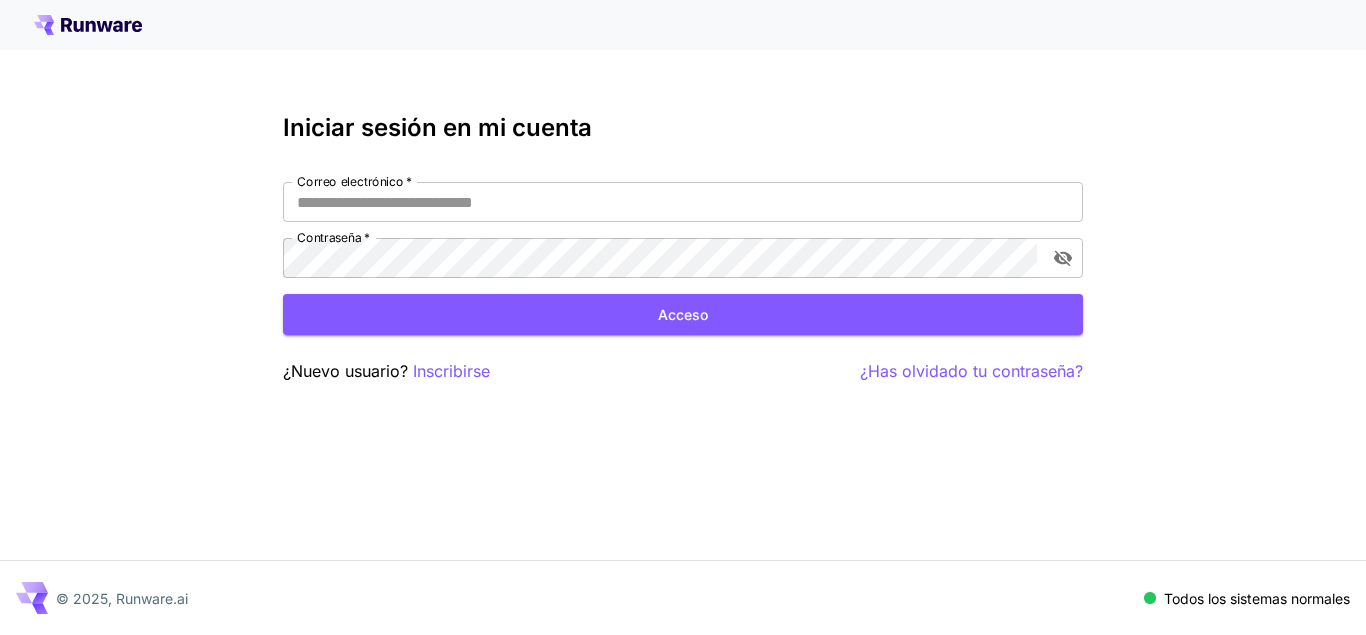scroll, scrollTop: 0, scrollLeft: 0, axis: both 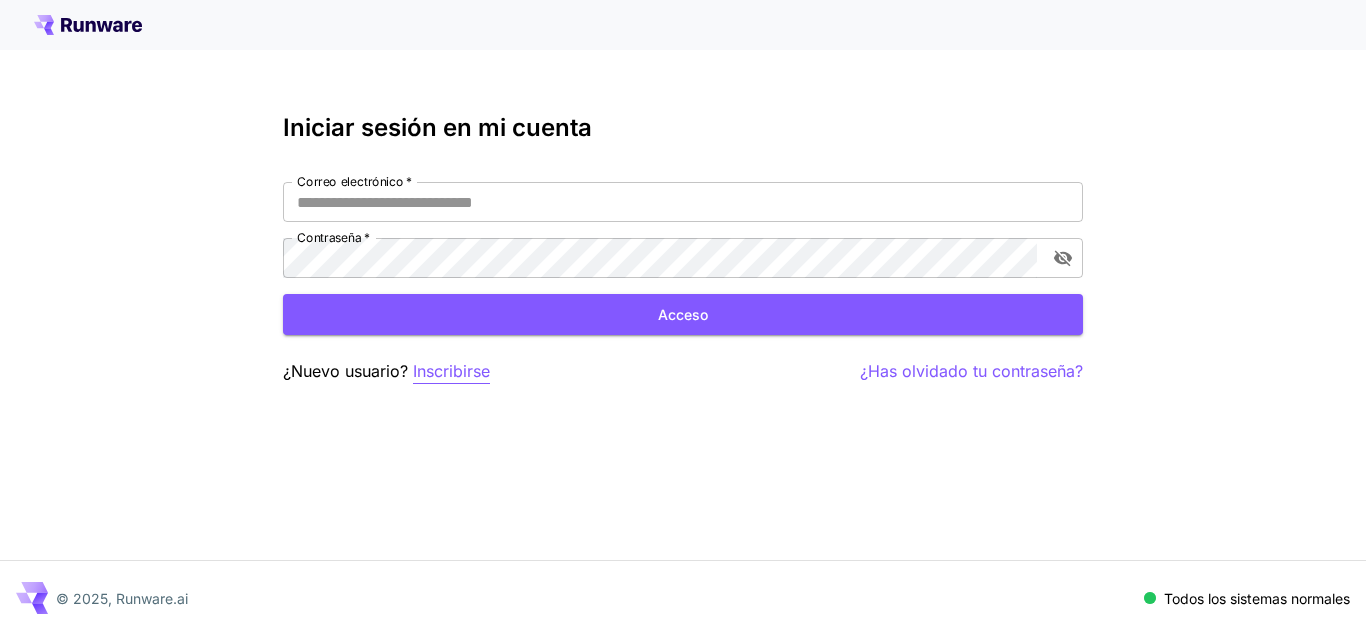 click on "Inscribirse" at bounding box center (451, 371) 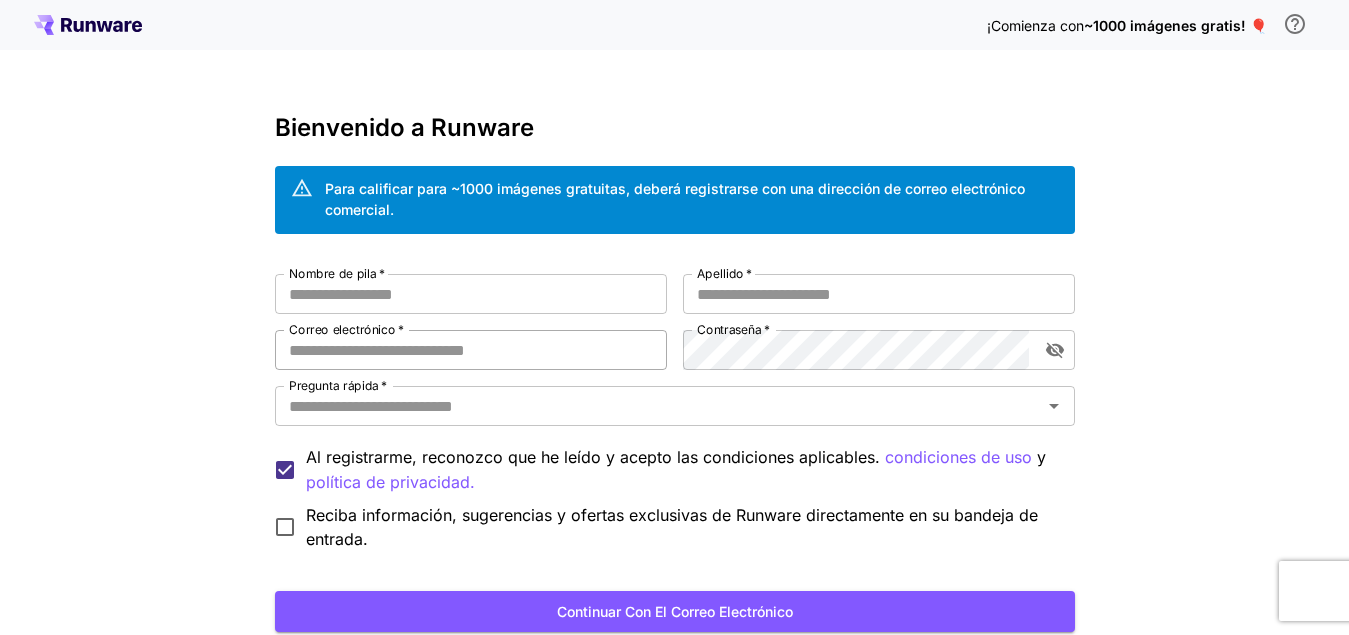 click on "Correo electrónico    *" at bounding box center (471, 350) 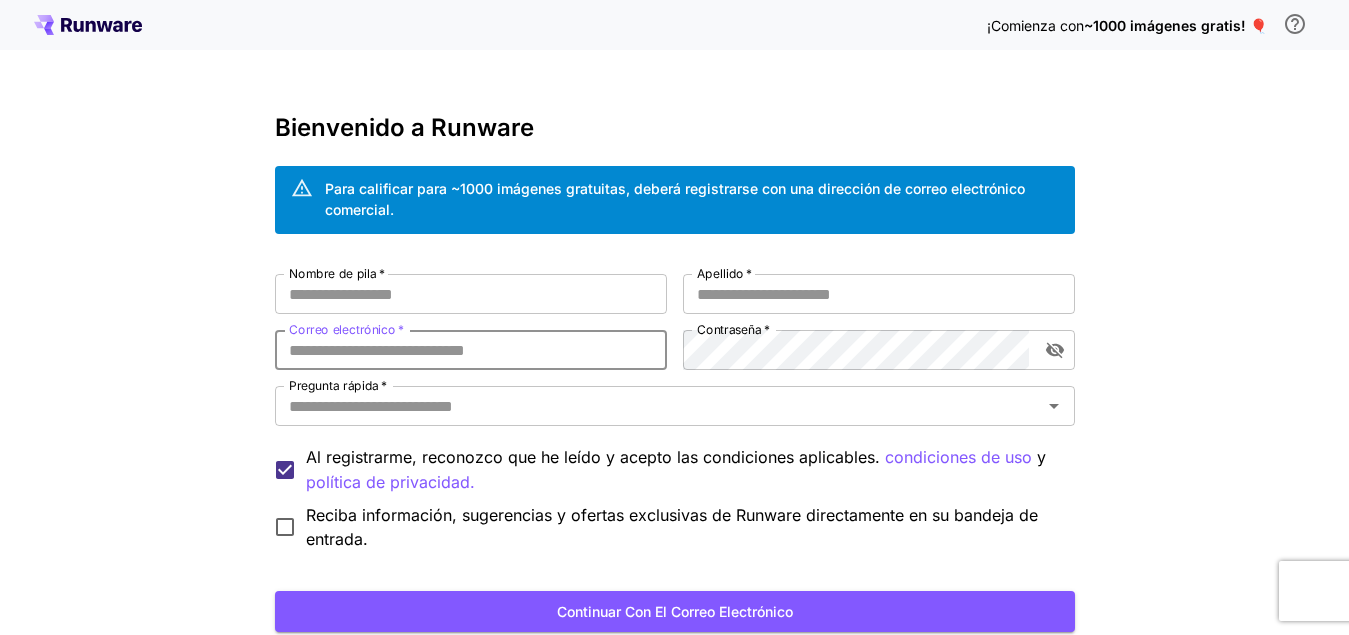 paste on "**********" 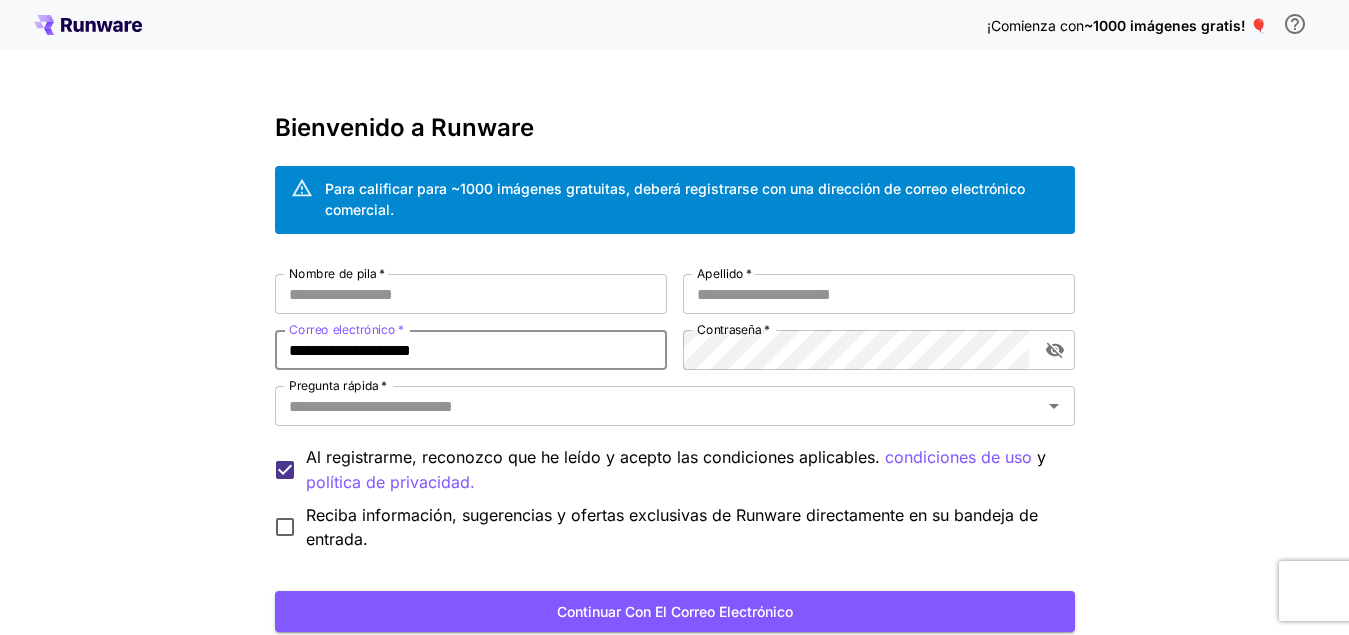 type on "**********" 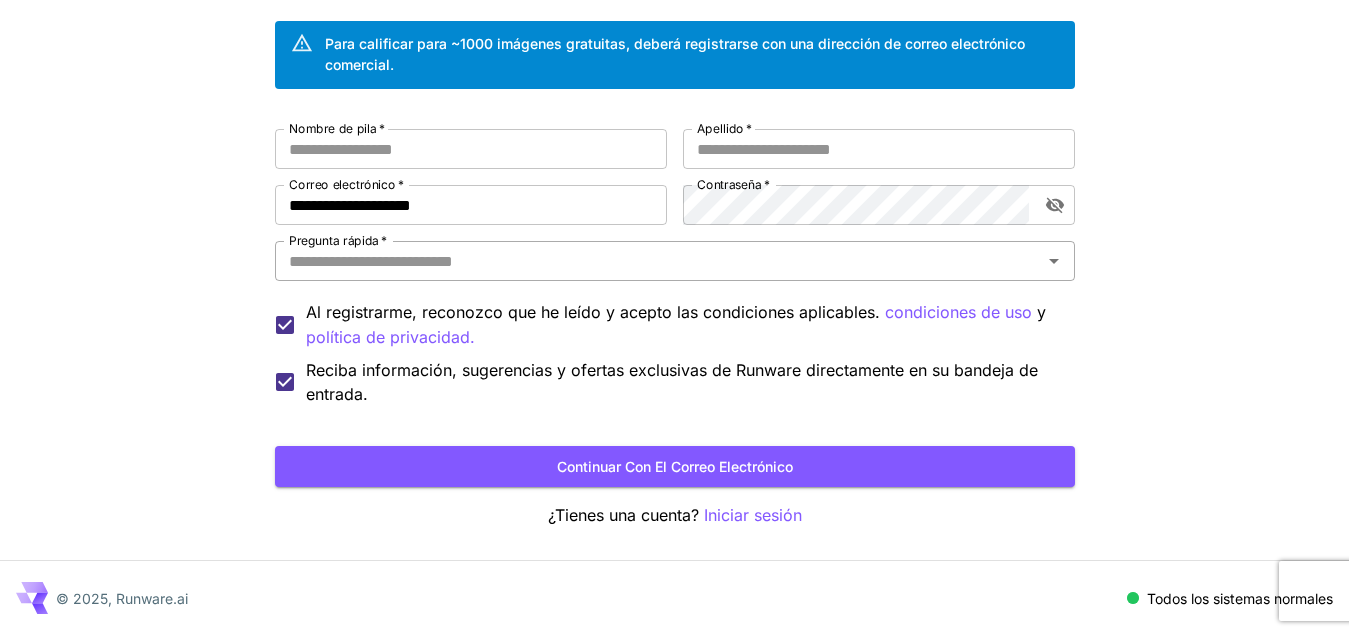 click on "Pregunta rápida    *" at bounding box center (658, 261) 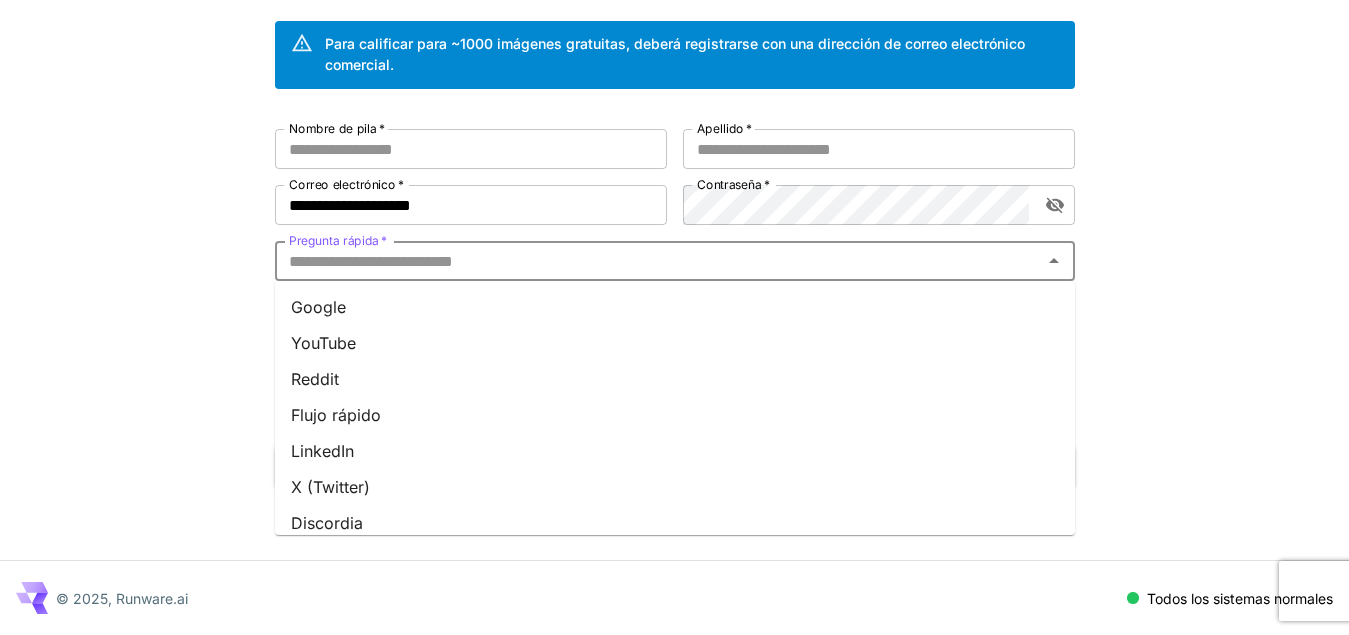 click on "Reddit" at bounding box center [315, 379] 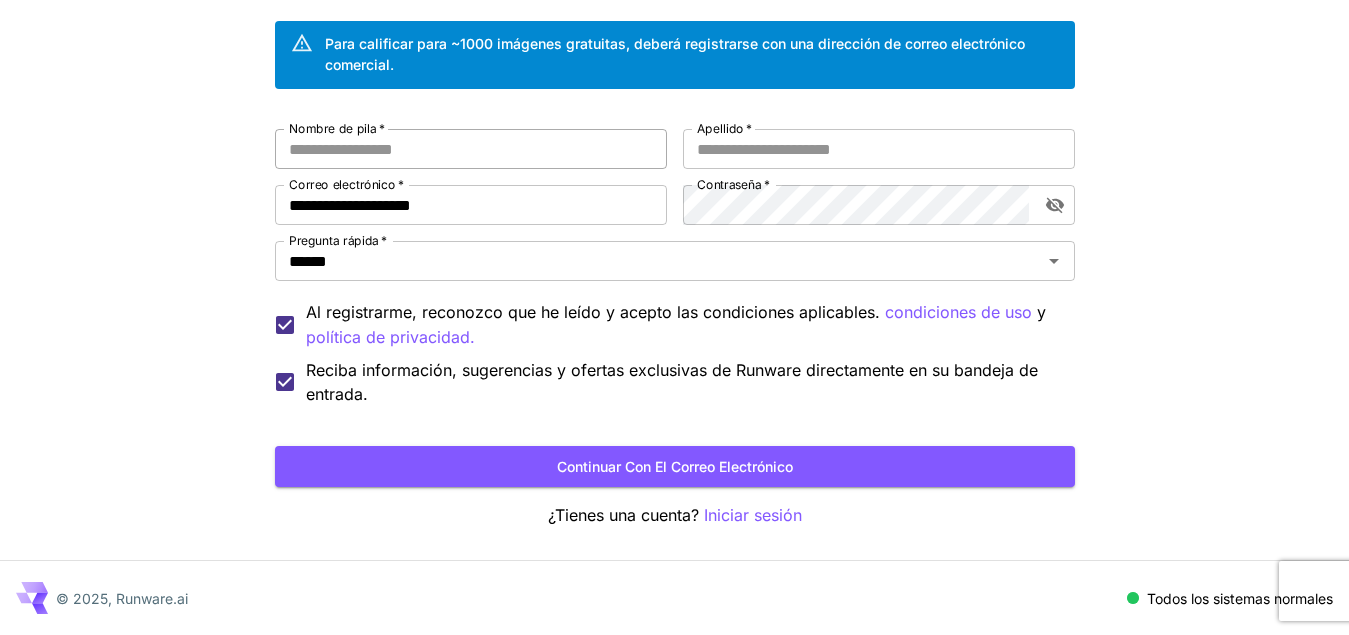 click on "Nombre de pila    *" at bounding box center (471, 149) 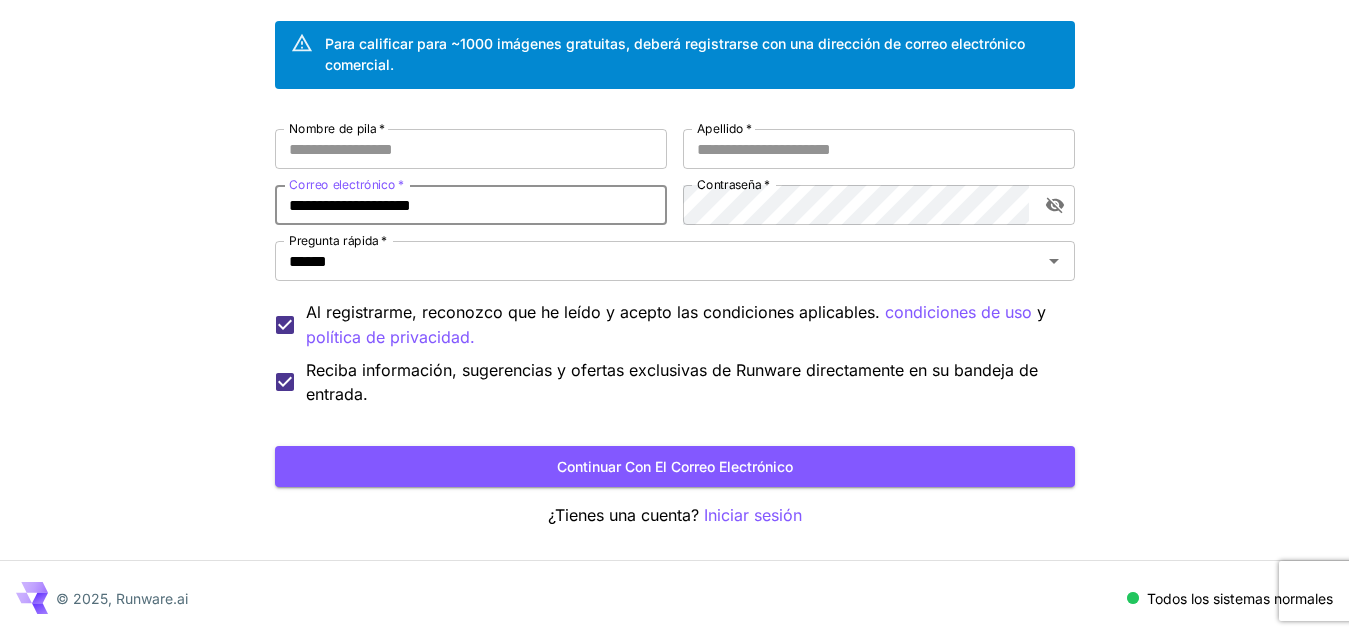 drag, startPoint x: 289, startPoint y: 206, endPoint x: 315, endPoint y: 207, distance: 26.019224 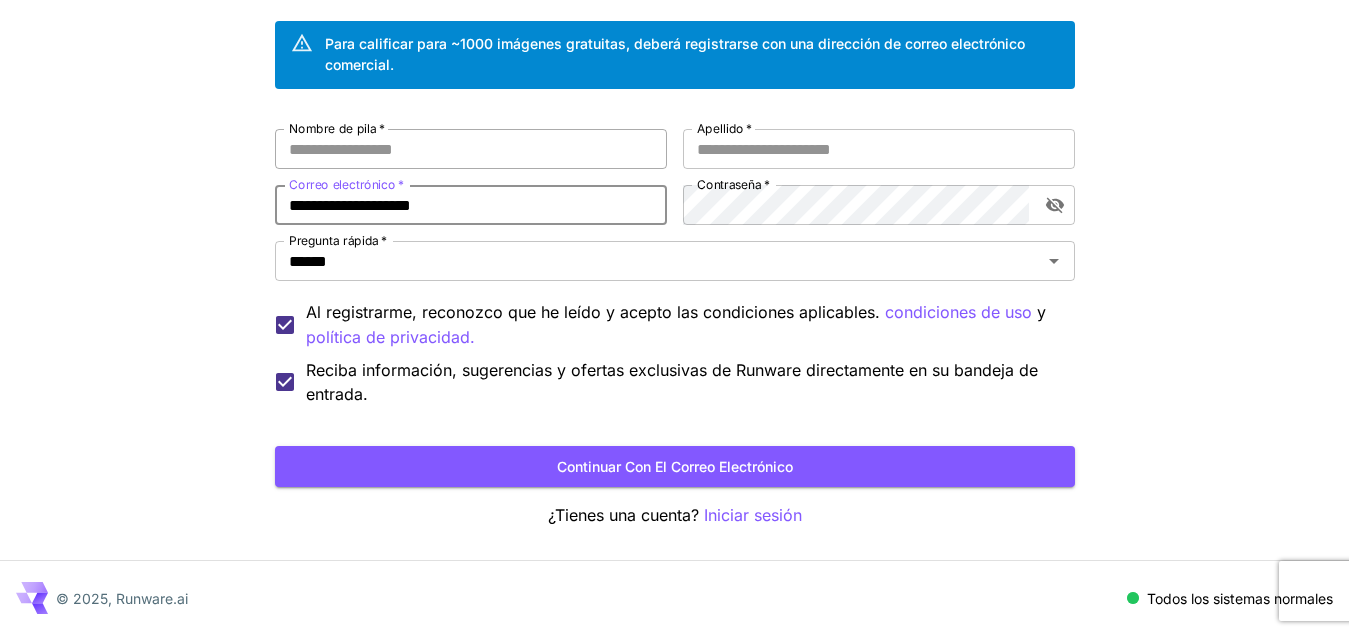 click on "Nombre de pila    *" at bounding box center [471, 149] 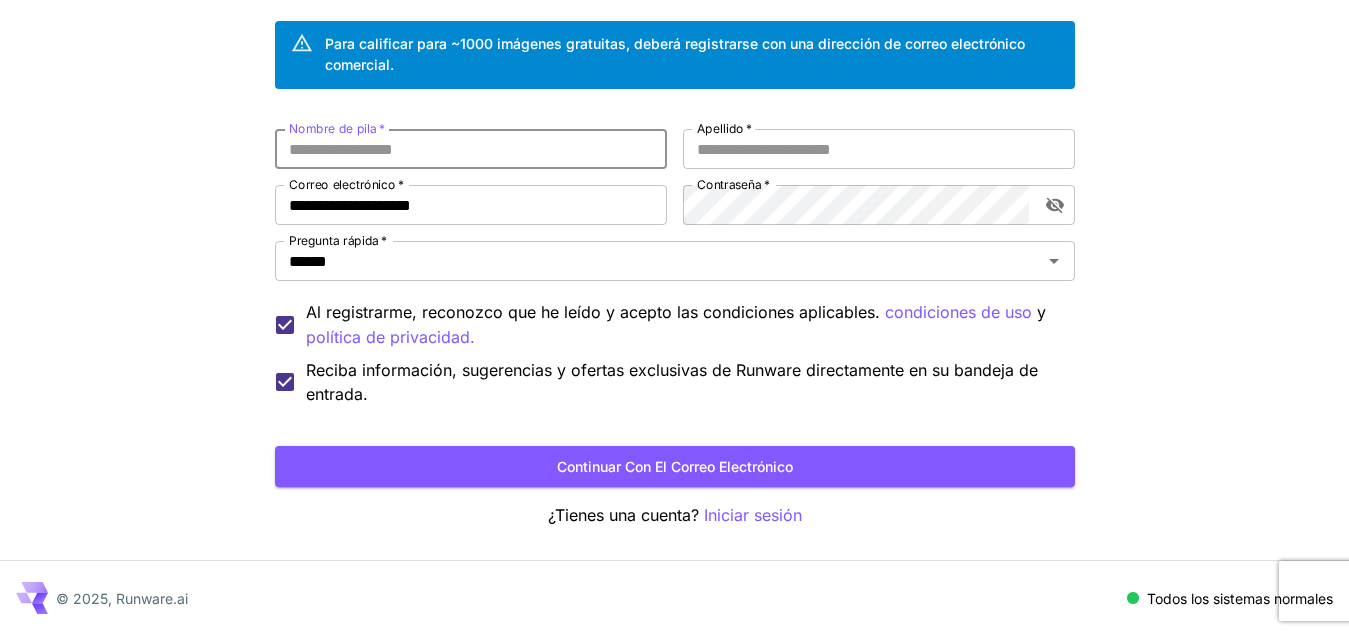 paste on "***" 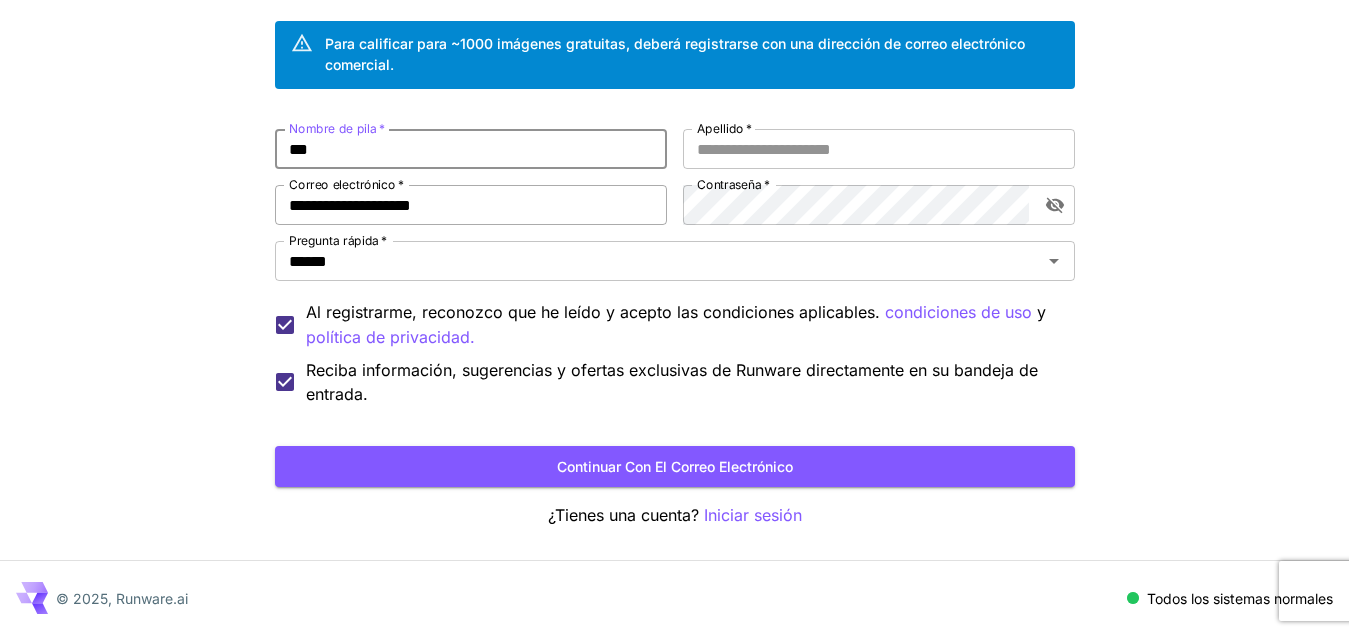 type on "***" 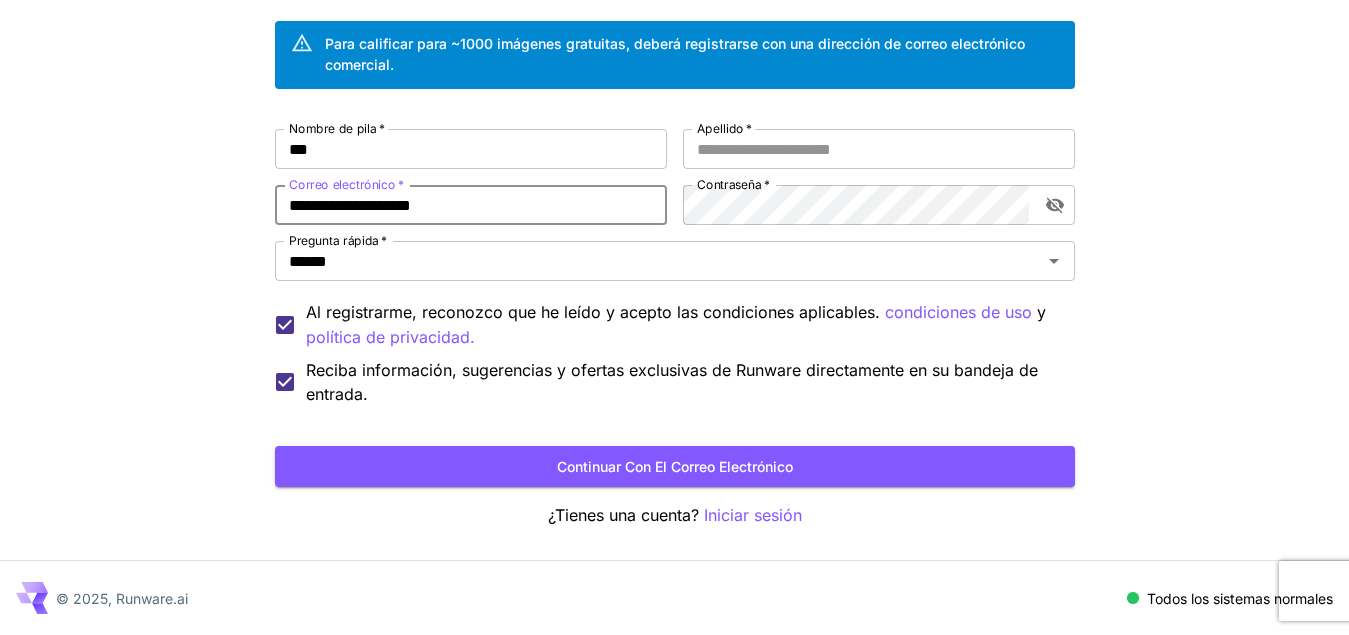 drag, startPoint x: 326, startPoint y: 205, endPoint x: 344, endPoint y: 208, distance: 18.248287 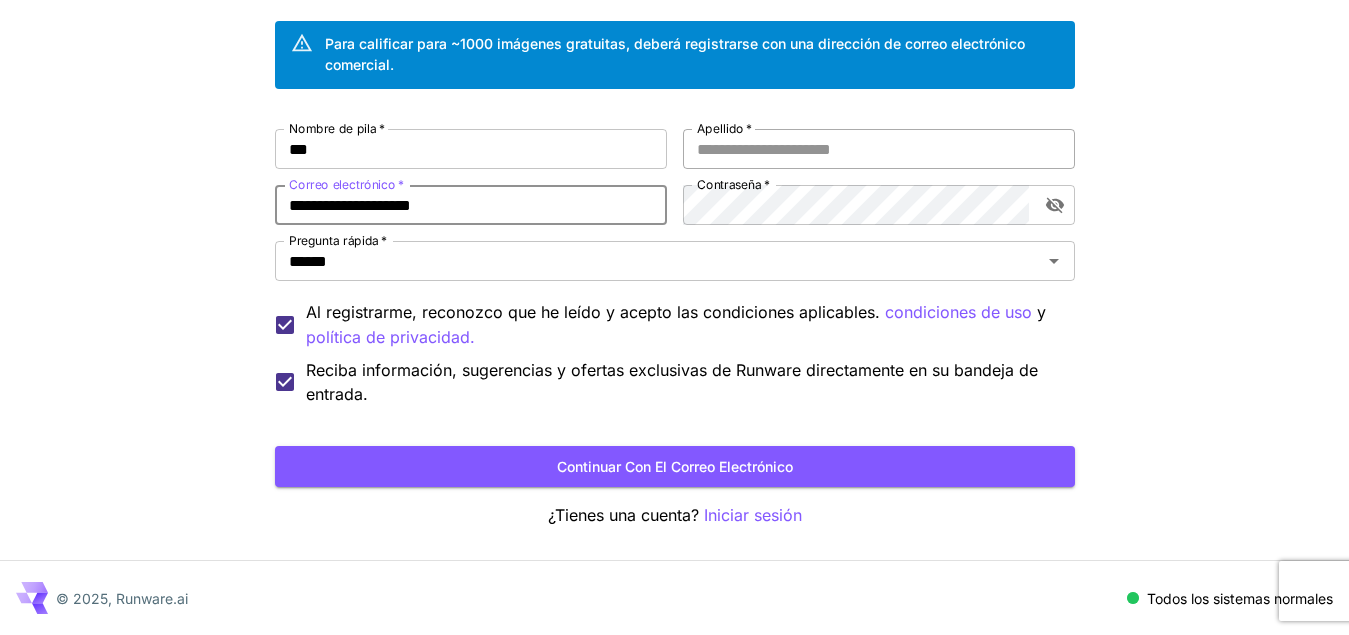 click on "Apellido    *" at bounding box center (879, 149) 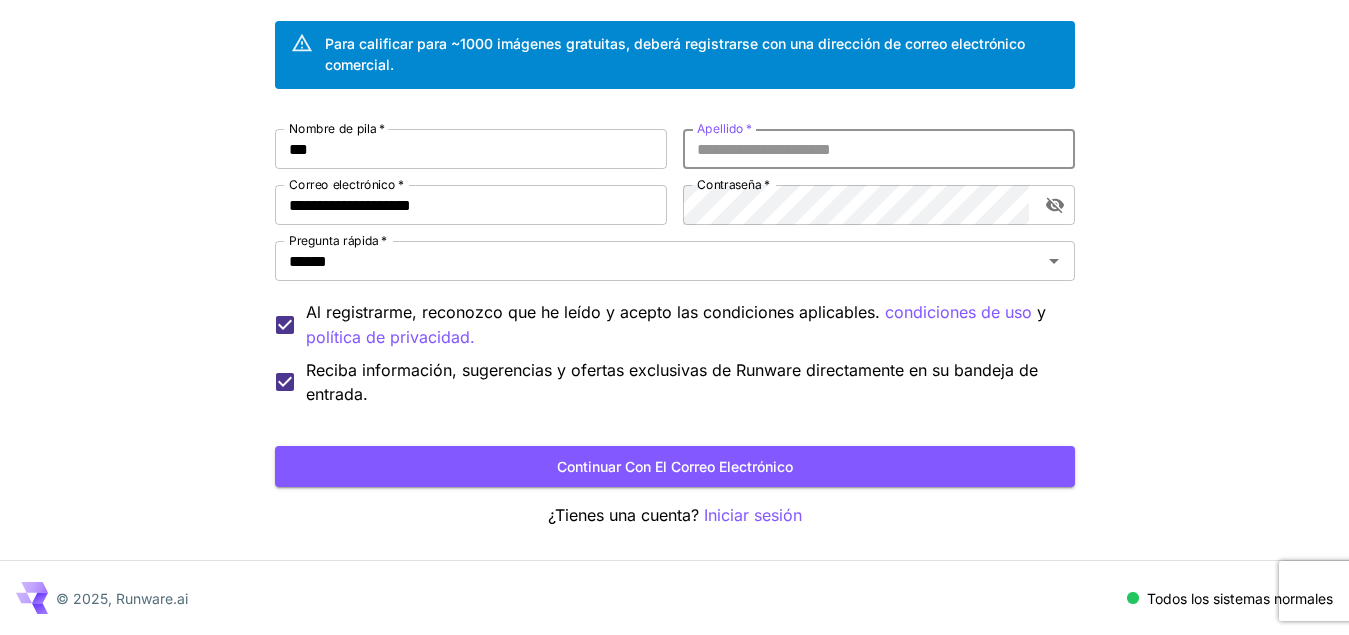 paste on "***" 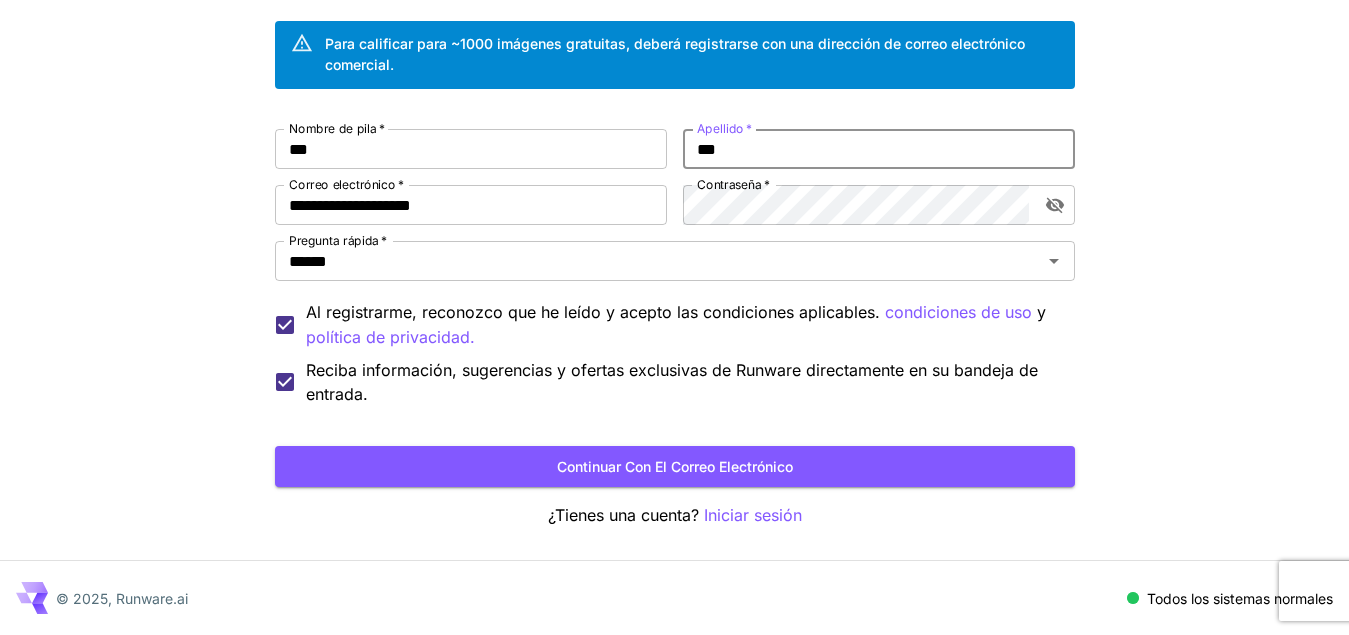 type on "***" 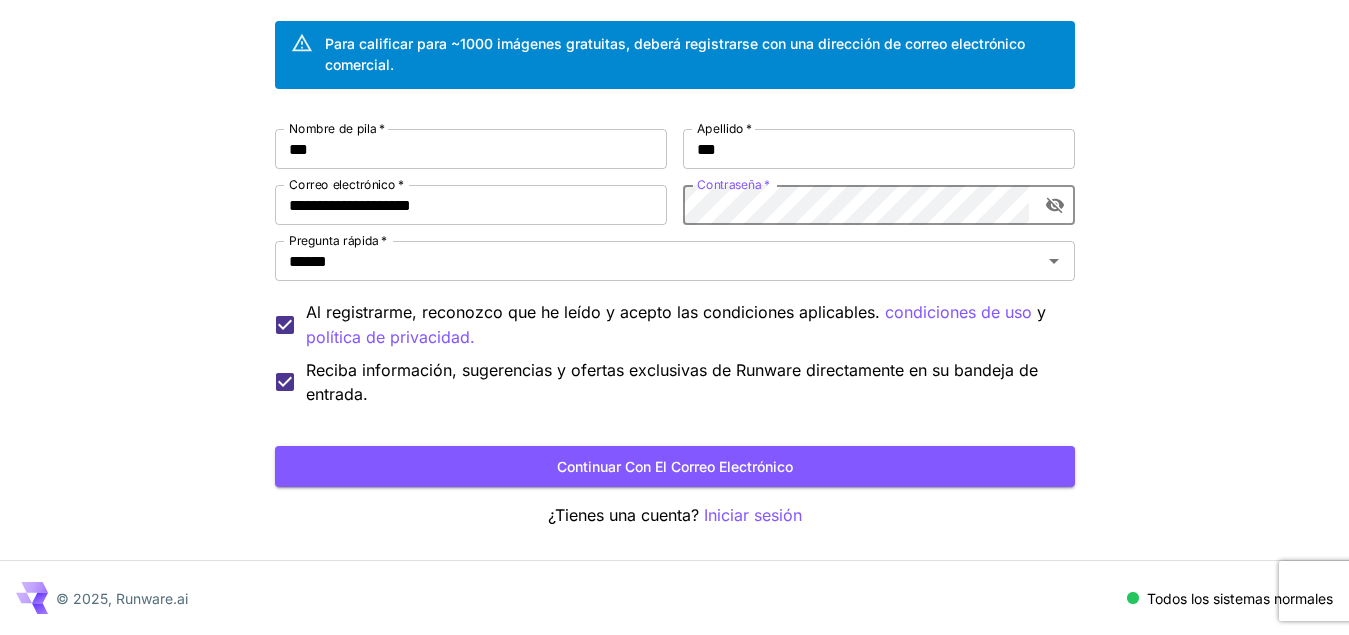 click on "Continuar con el correo electrónico" at bounding box center [675, 466] 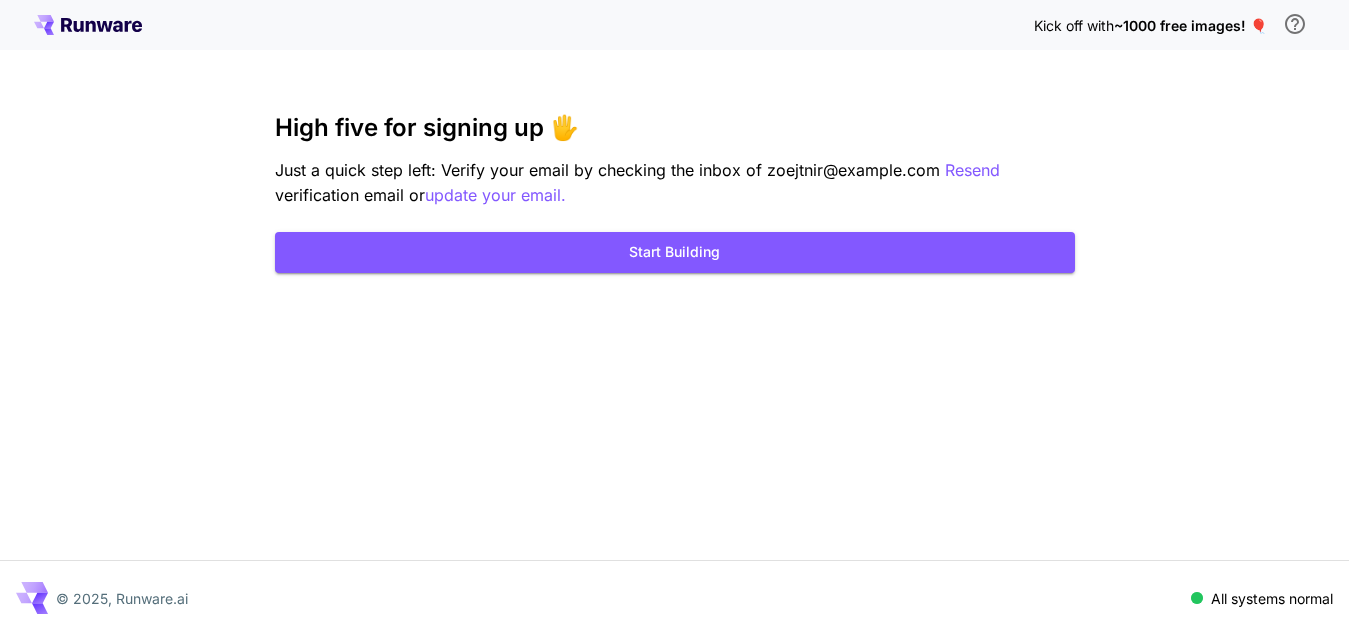 scroll, scrollTop: 0, scrollLeft: 0, axis: both 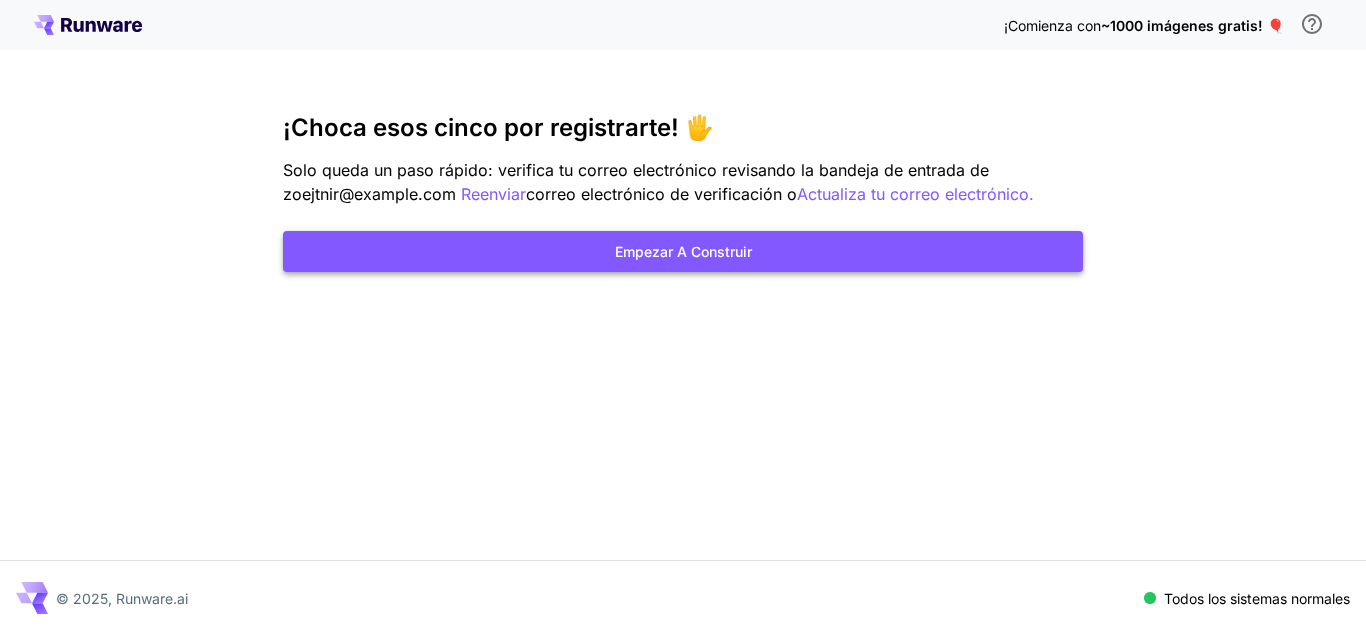 click on "Empezar a construir" at bounding box center [683, 251] 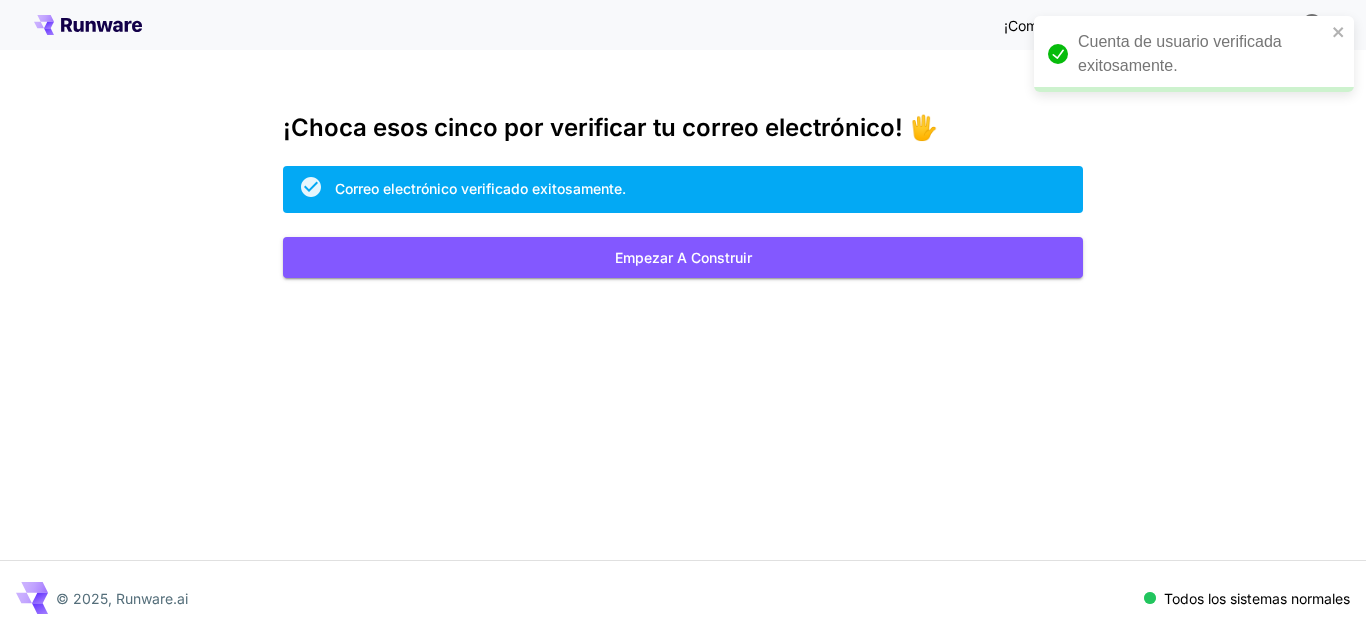 scroll, scrollTop: 0, scrollLeft: 0, axis: both 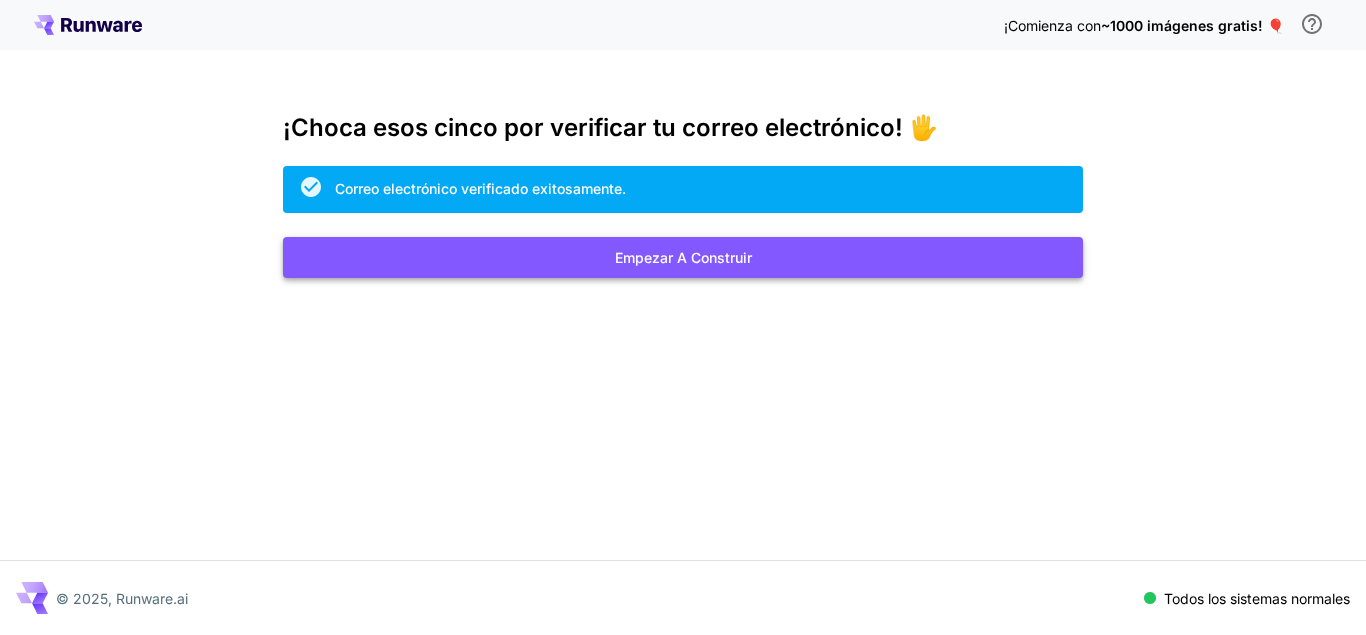click on "Empezar a construir" at bounding box center (683, 257) 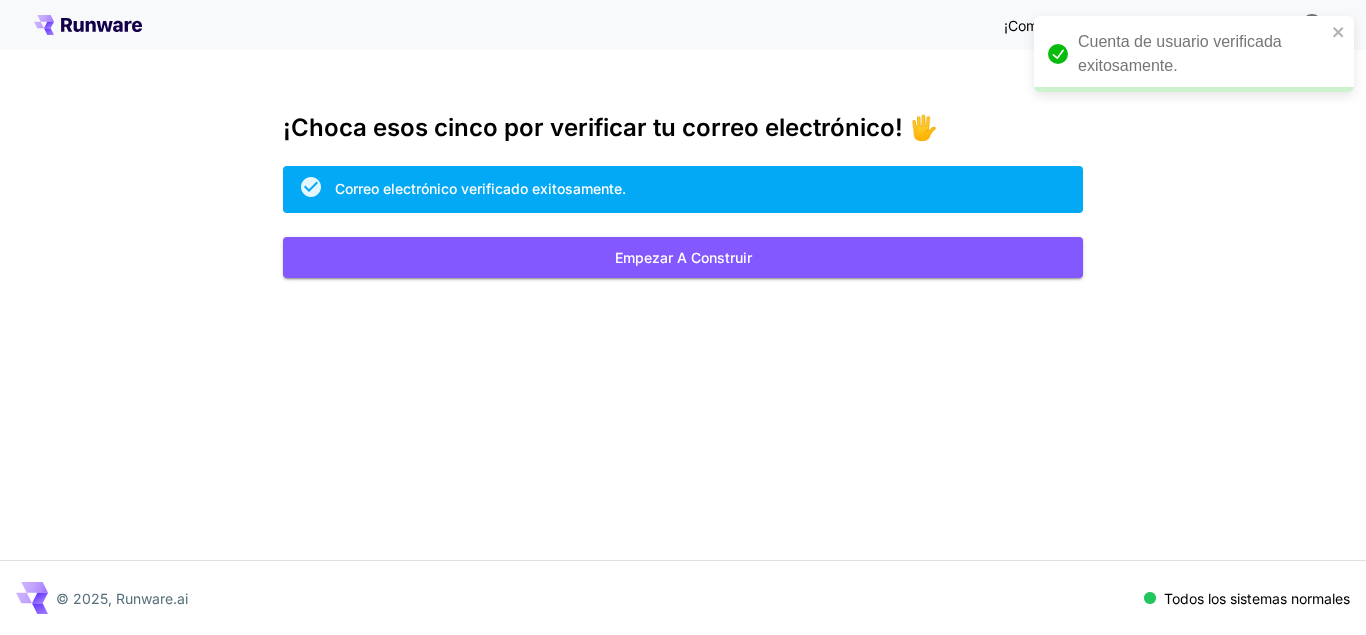 scroll, scrollTop: 0, scrollLeft: 0, axis: both 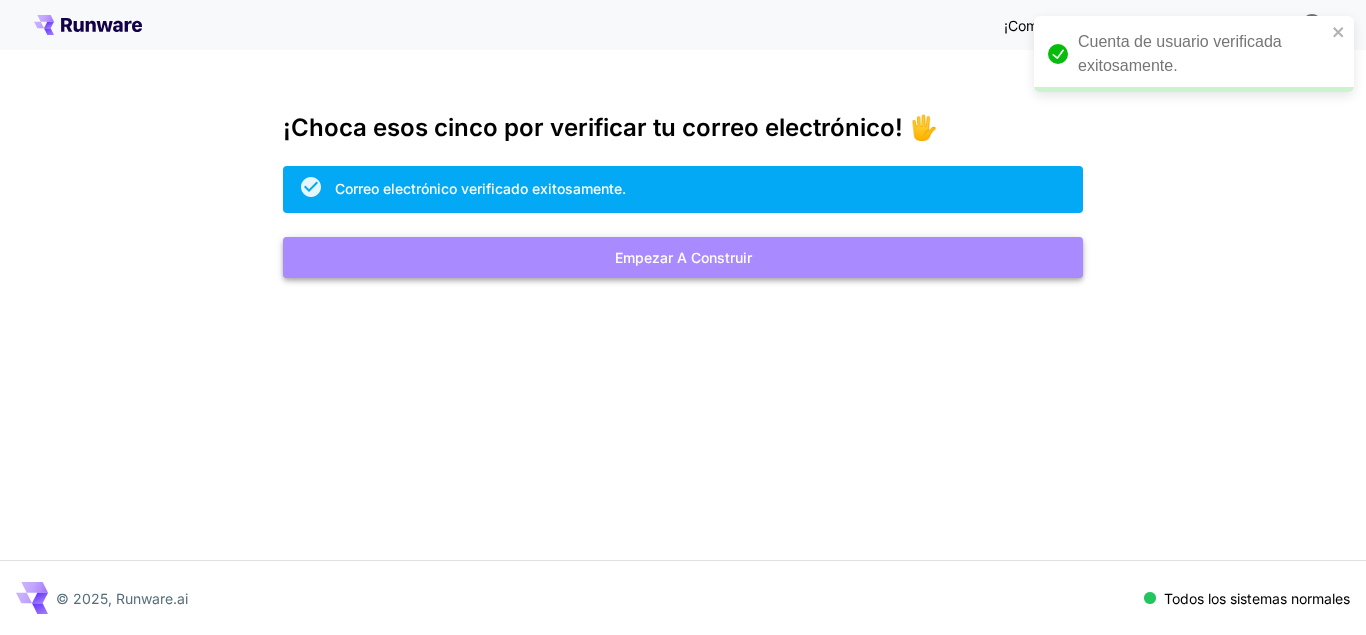 click on "Empezar a construir" at bounding box center (683, 257) 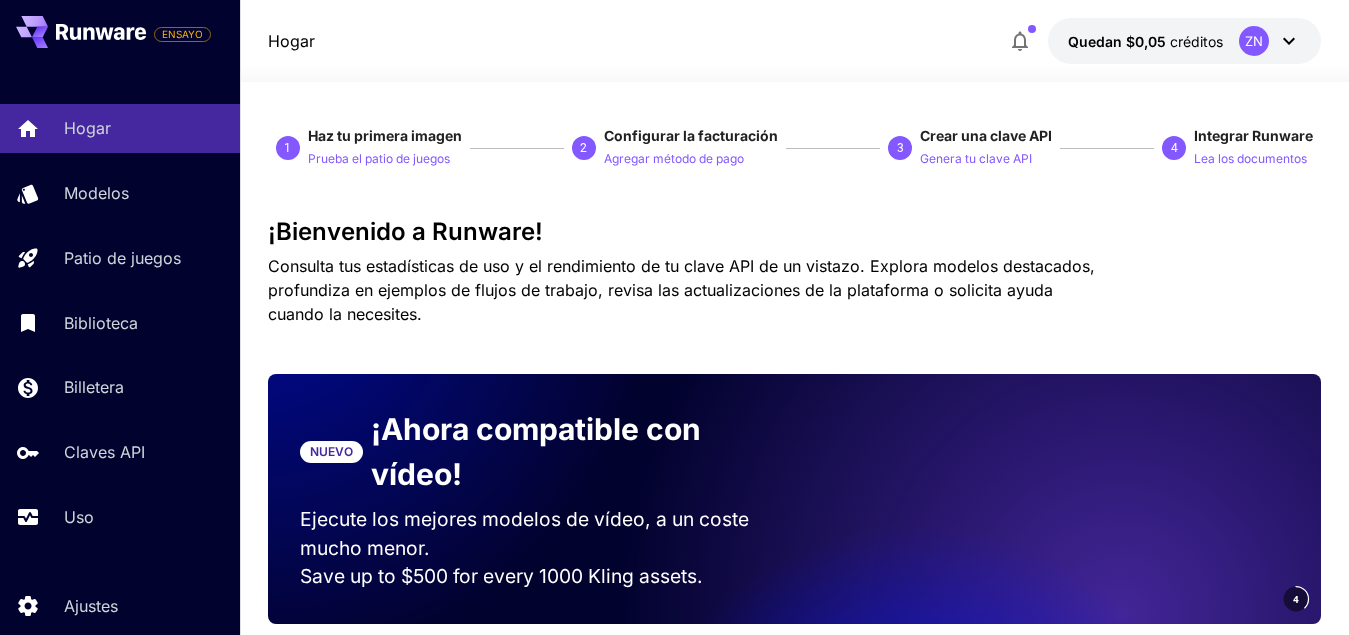 click on "Patio de juegos" at bounding box center (122, 258) 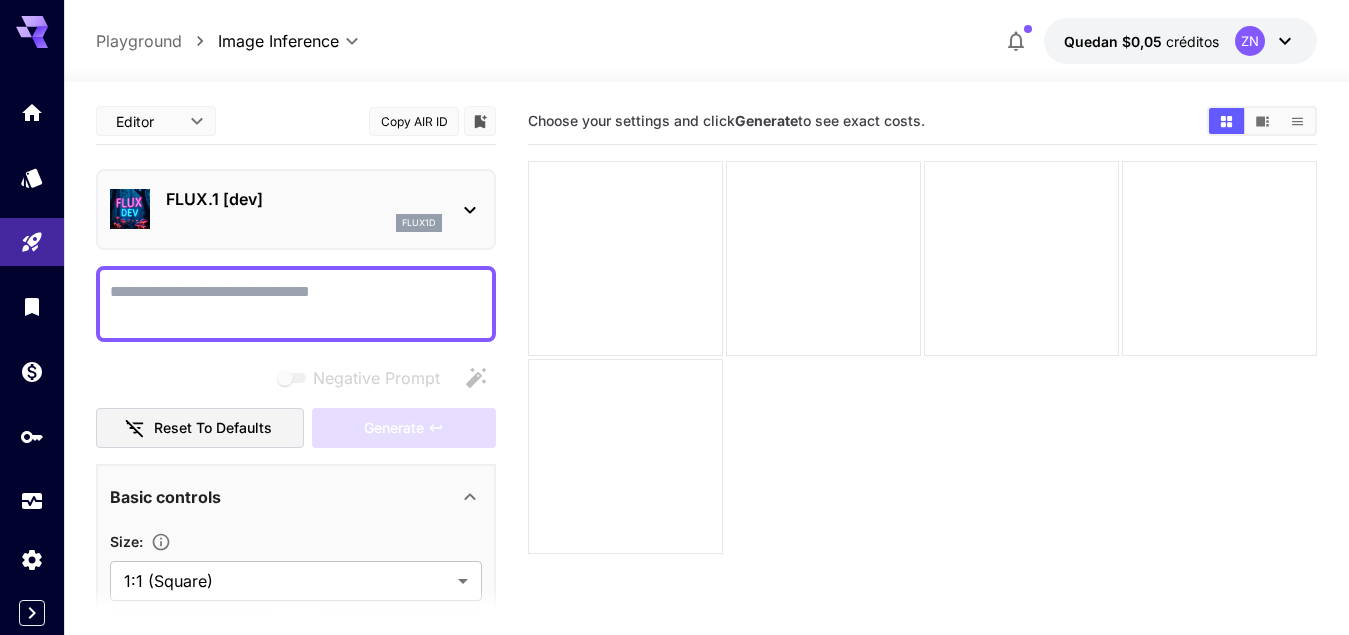 type on "**********" 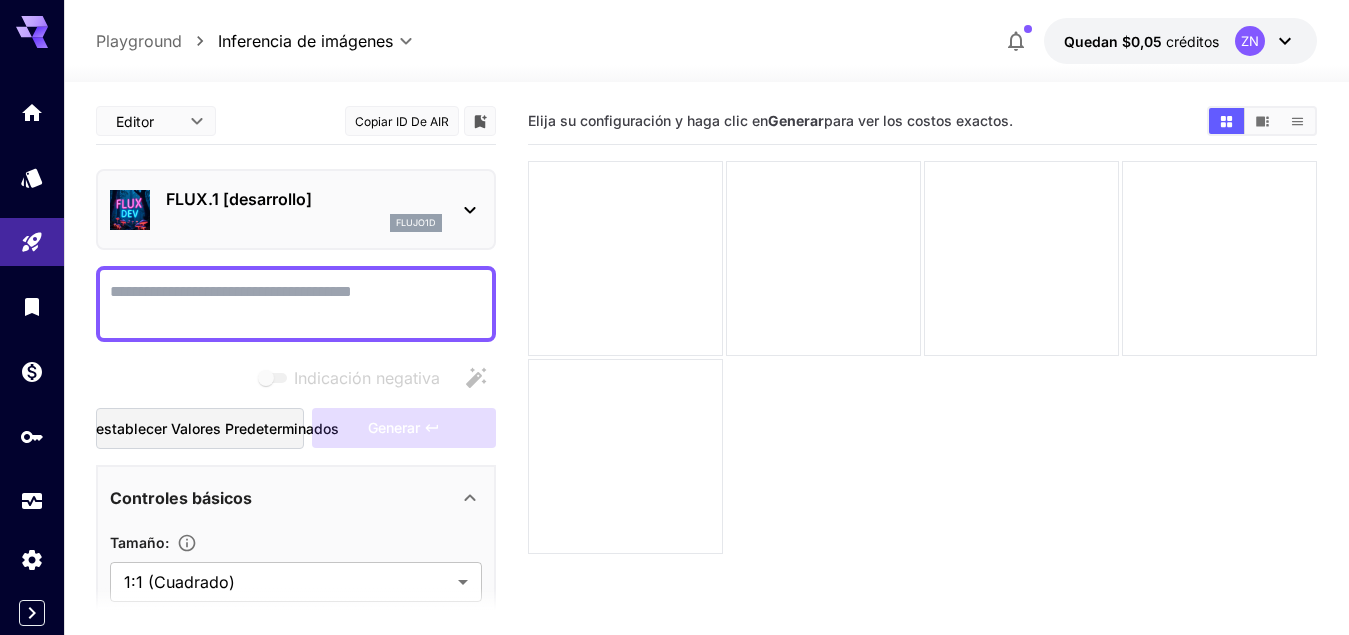 click 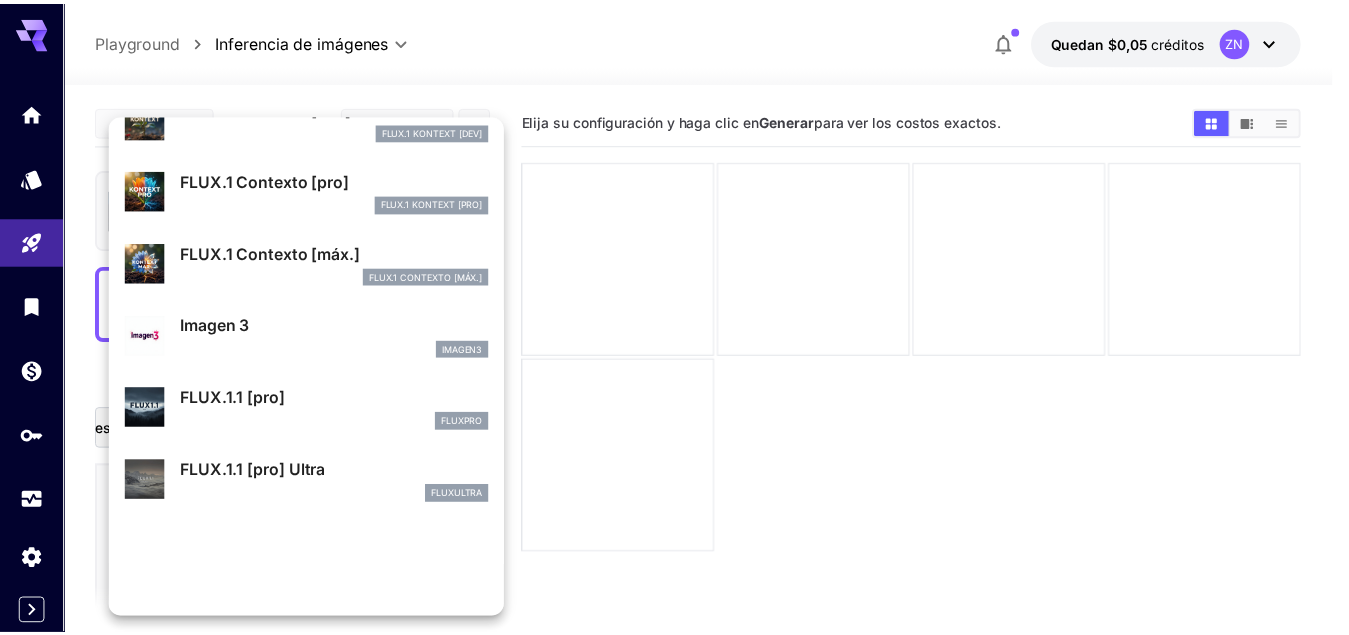 scroll, scrollTop: 836, scrollLeft: 0, axis: vertical 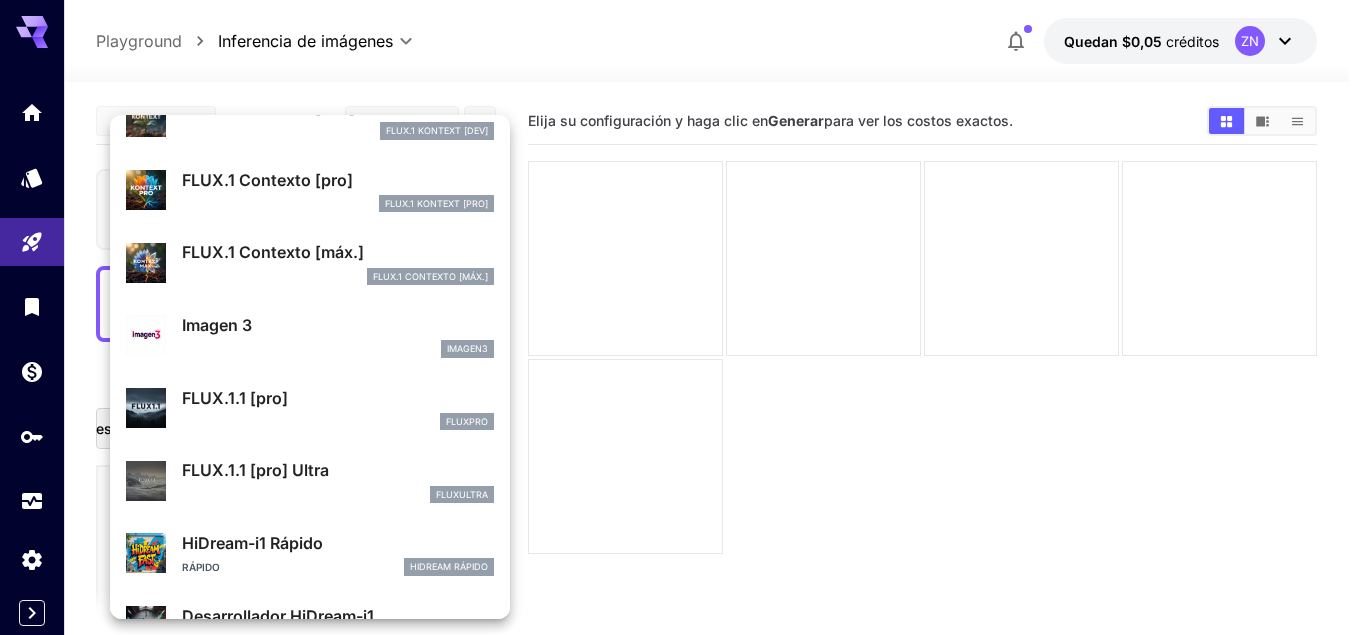 click on "FLUX.1 Contexto [máx.]" at bounding box center [273, 252] 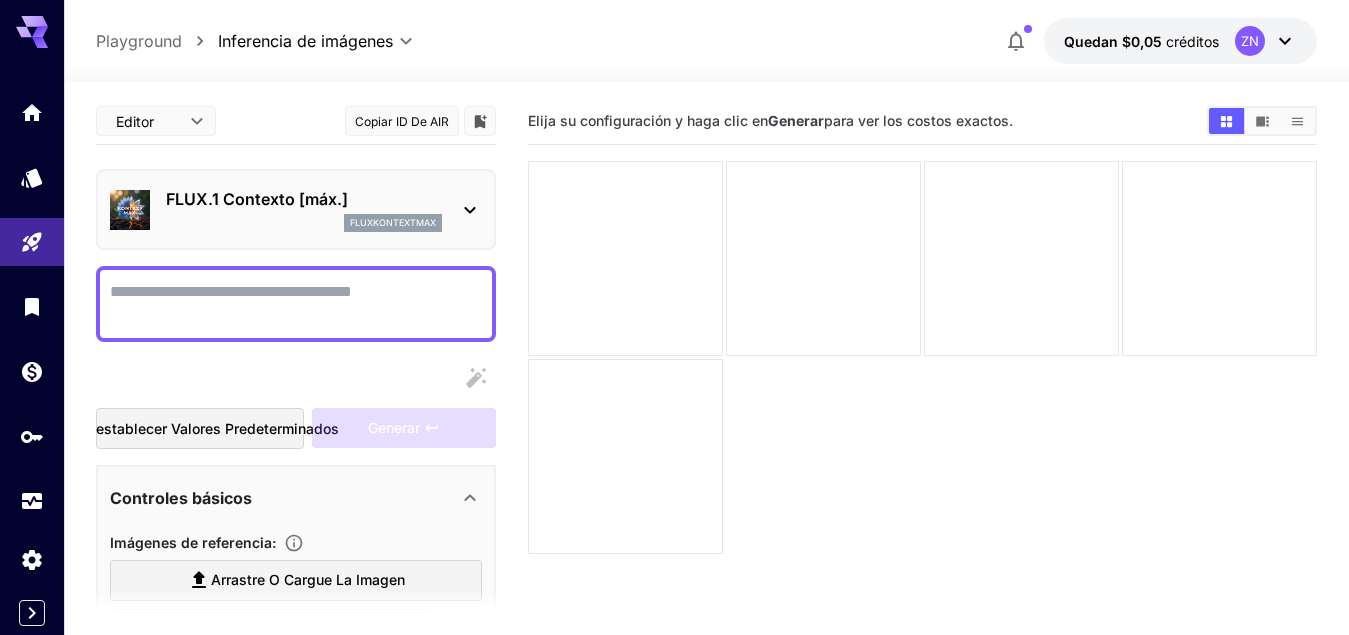 click on "Mostrar el costo en respuesta" at bounding box center [296, 304] 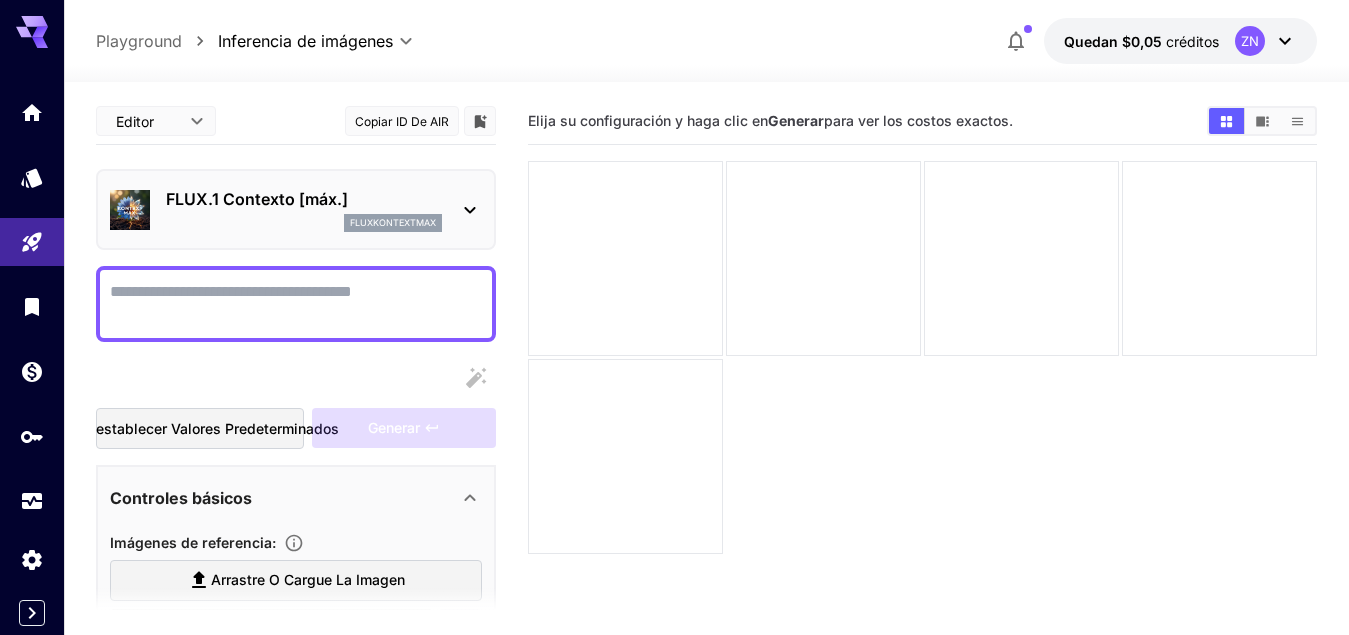 scroll, scrollTop: 167, scrollLeft: 0, axis: vertical 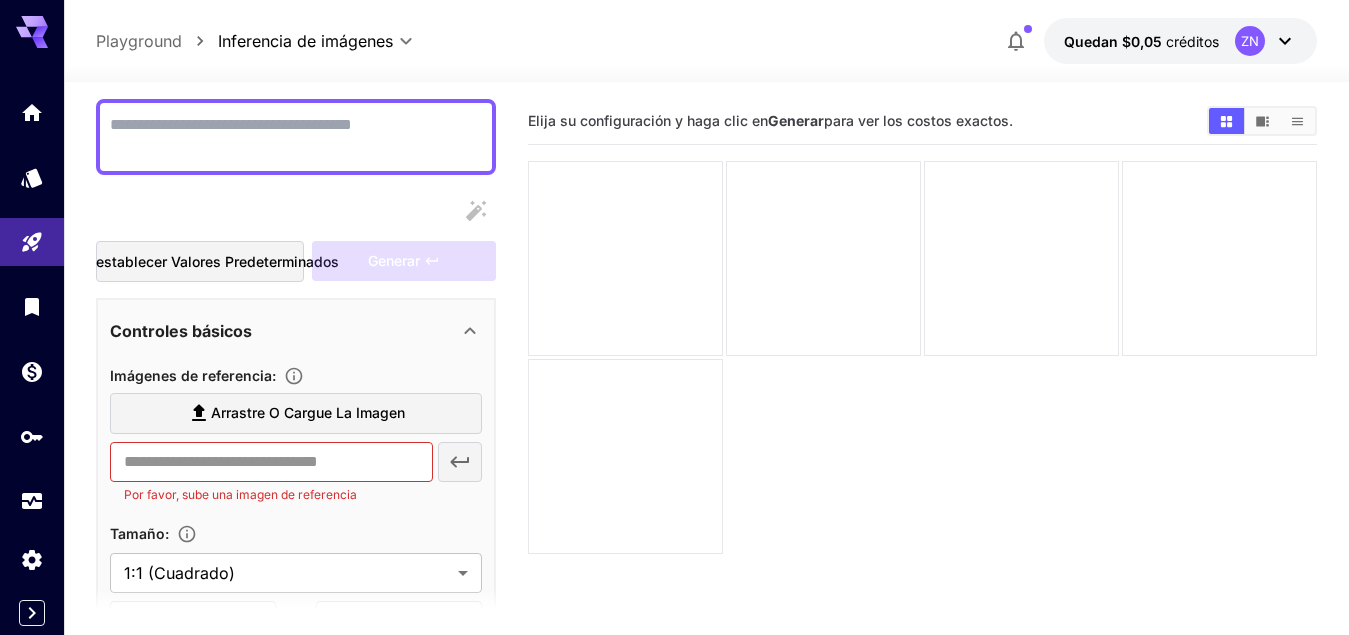 click on "Arrastre o cargue la imagen" at bounding box center [308, 412] 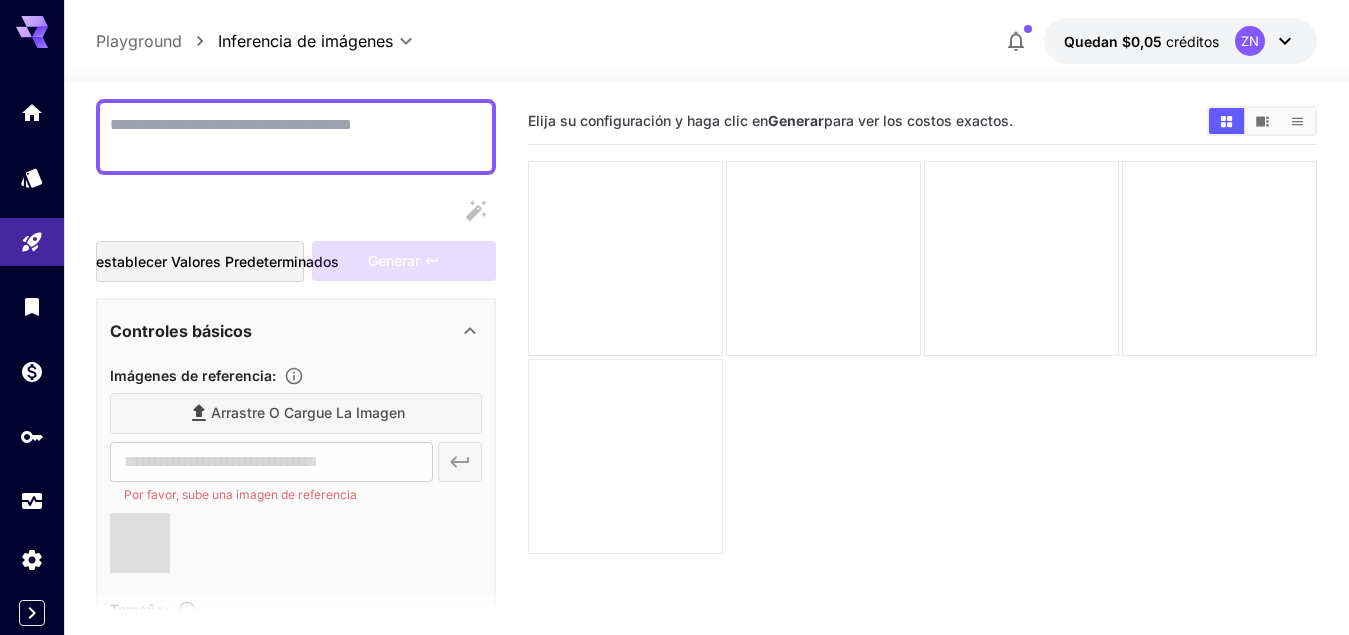 type on "**********" 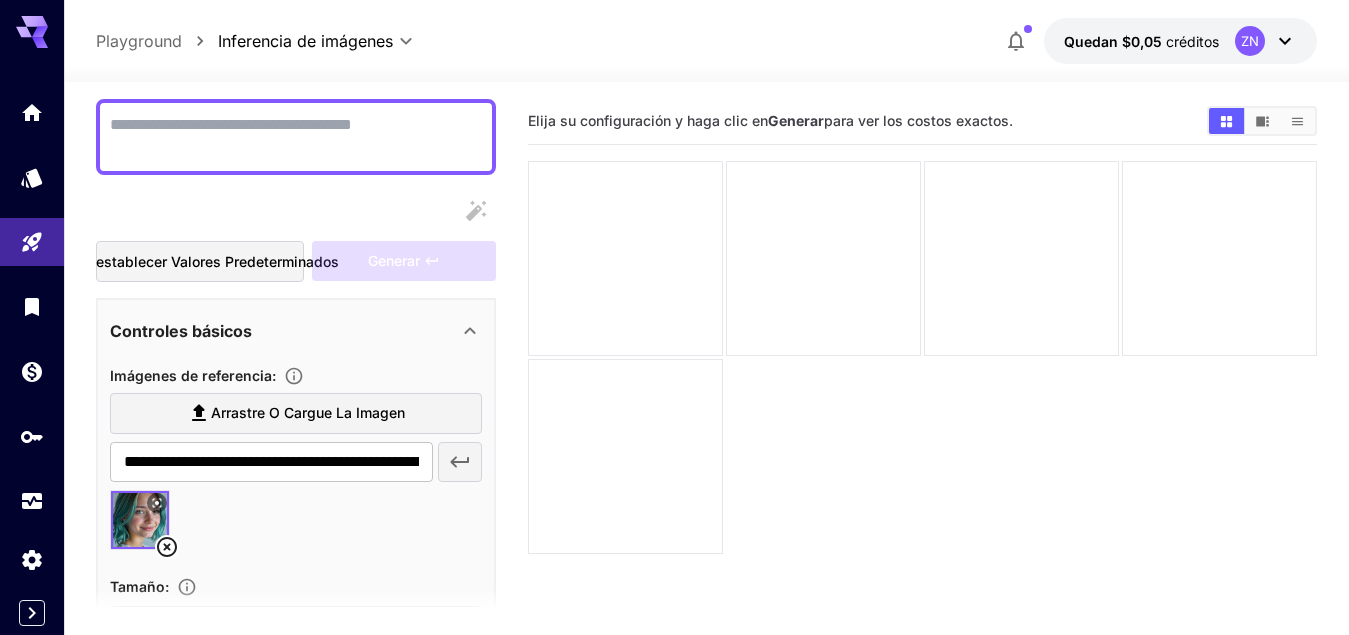 scroll, scrollTop: 500, scrollLeft: 0, axis: vertical 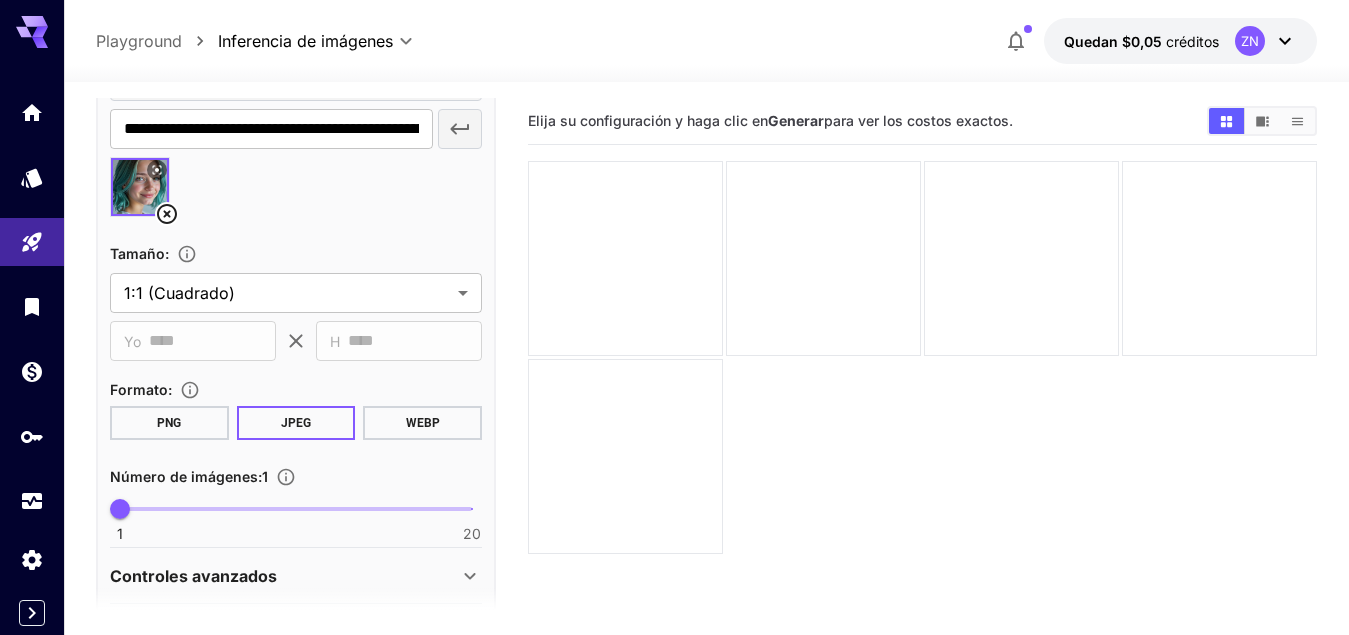 click on "PNG" at bounding box center (169, 423) 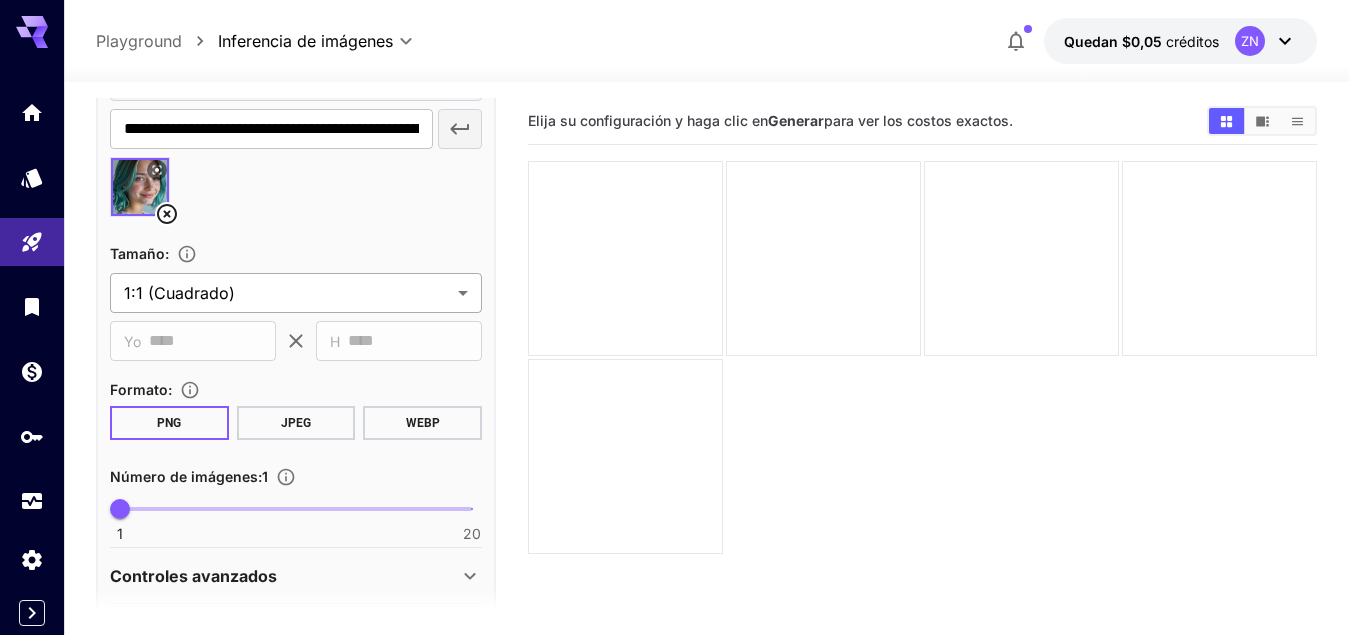 click on "**********" at bounding box center (674, 396) 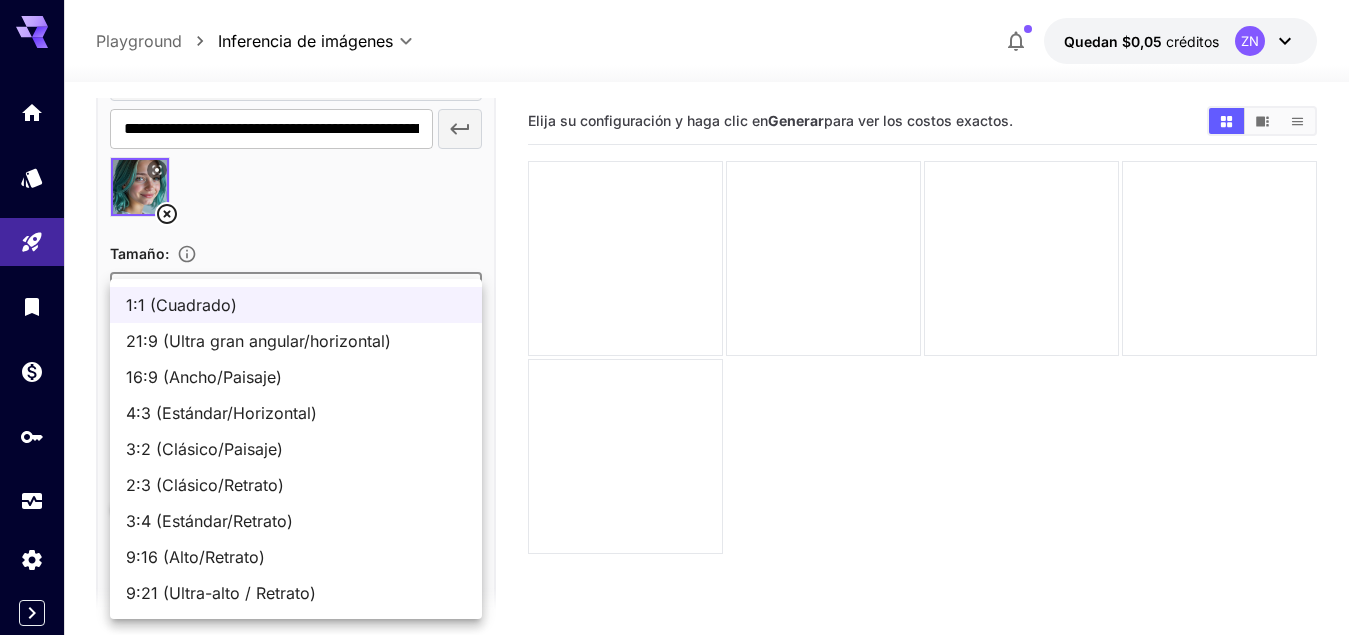 click on "2:3 (Clásico/Retrato)" at bounding box center (205, 485) 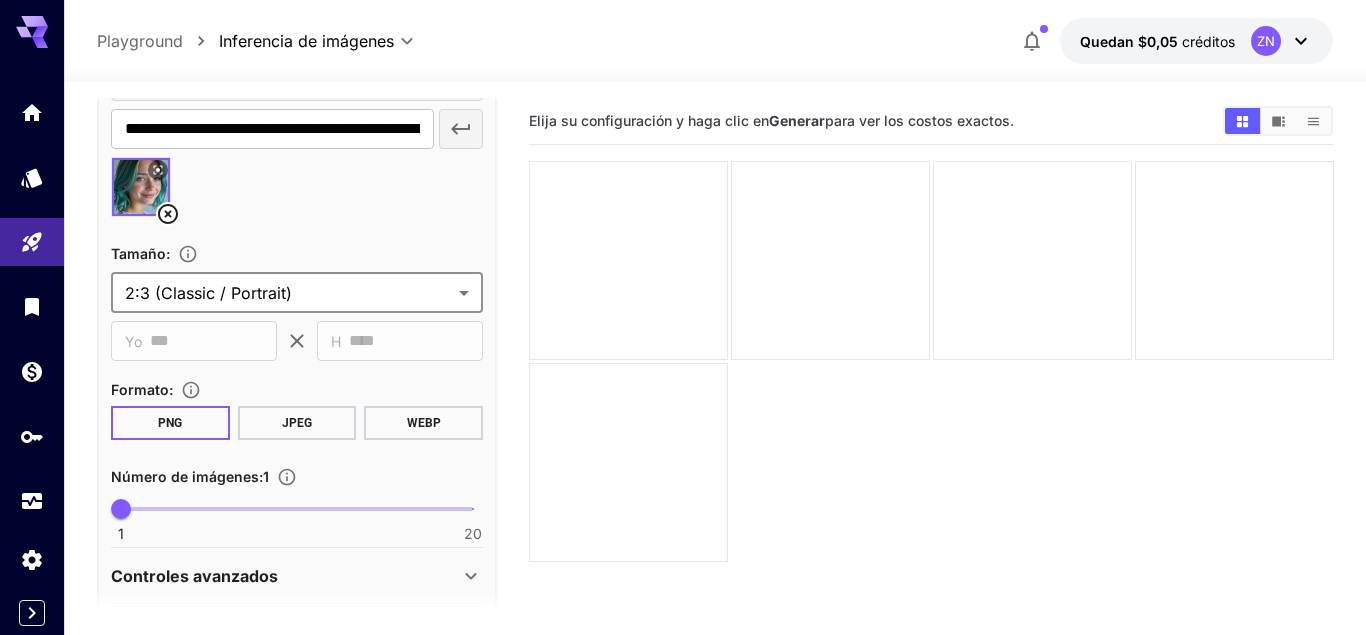 type on "**********" 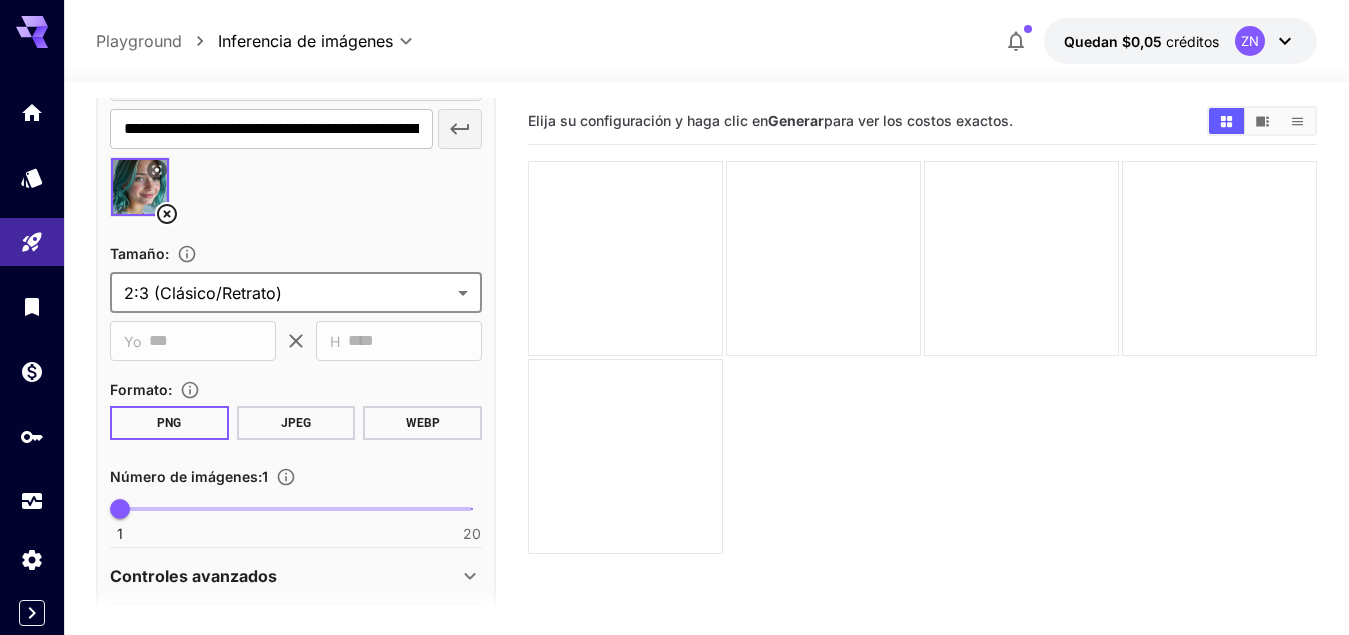 scroll, scrollTop: 572, scrollLeft: 0, axis: vertical 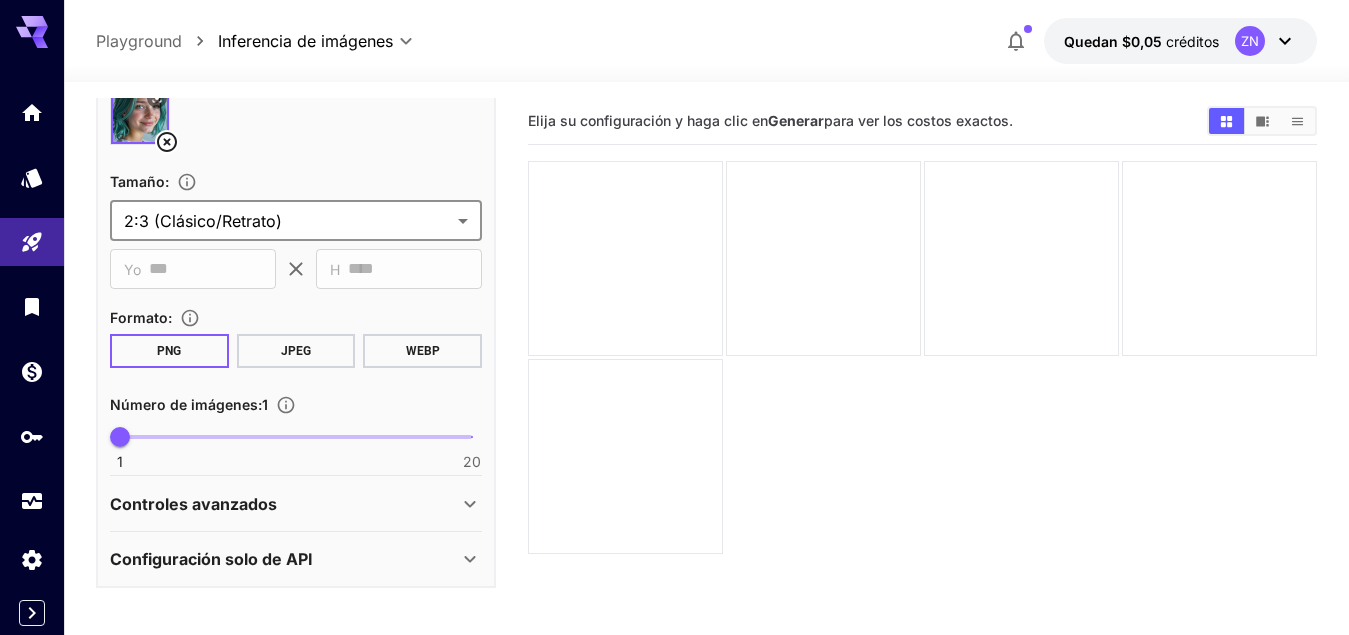 click 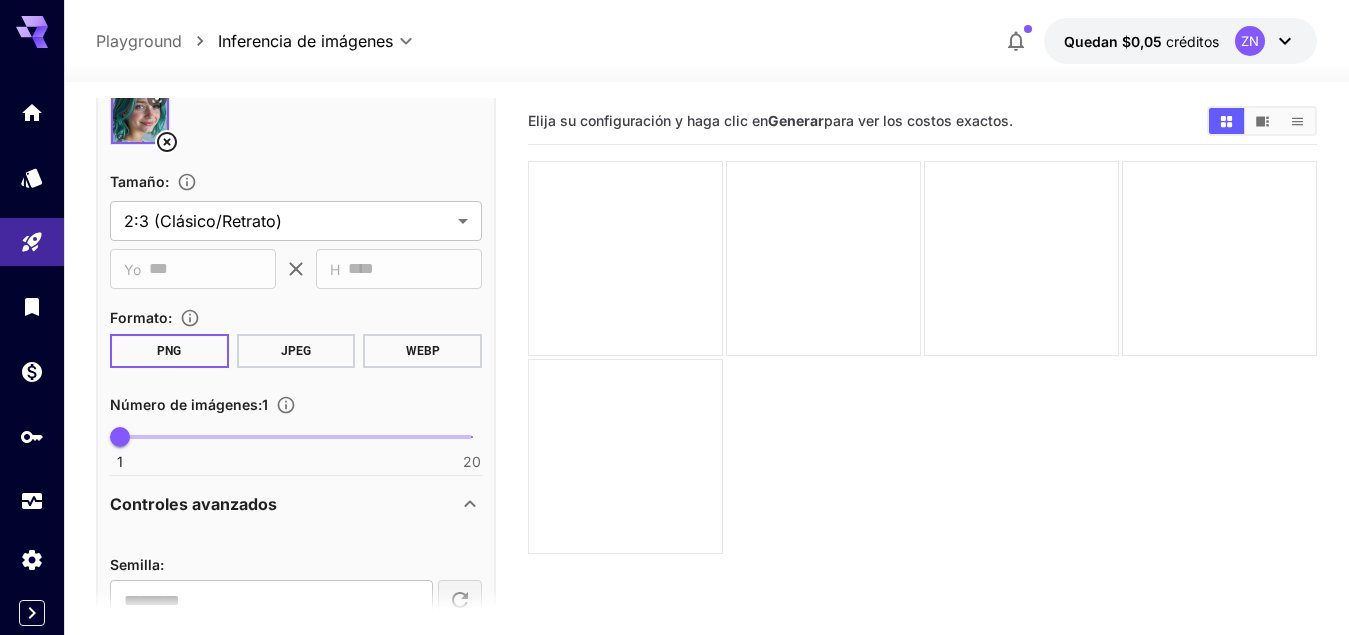 scroll, scrollTop: 681, scrollLeft: 0, axis: vertical 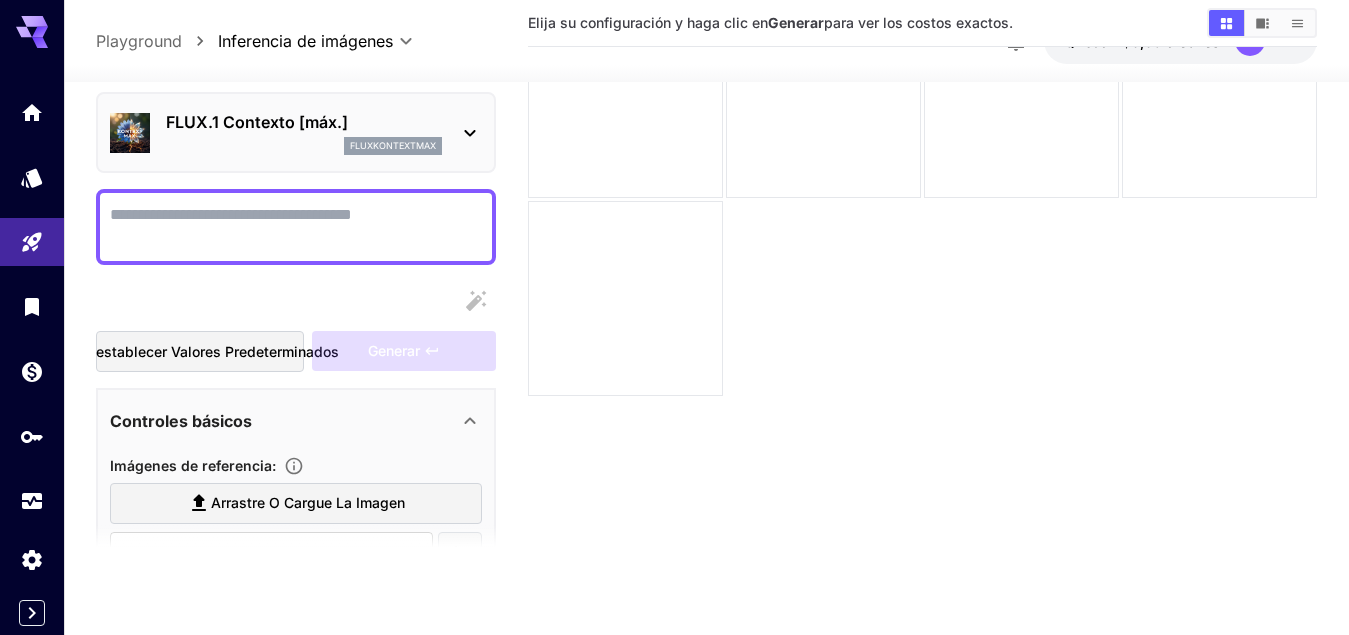 click on "Mostrar el costo en respuesta" at bounding box center [296, 227] 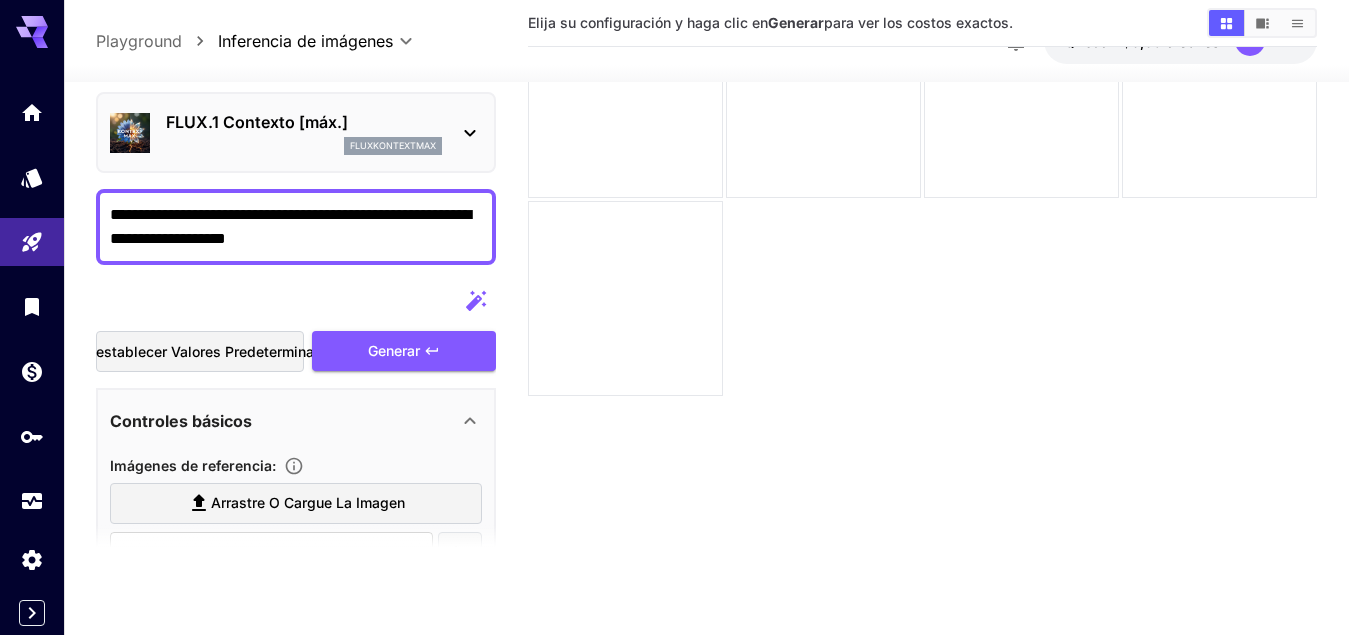 scroll, scrollTop: 0, scrollLeft: 0, axis: both 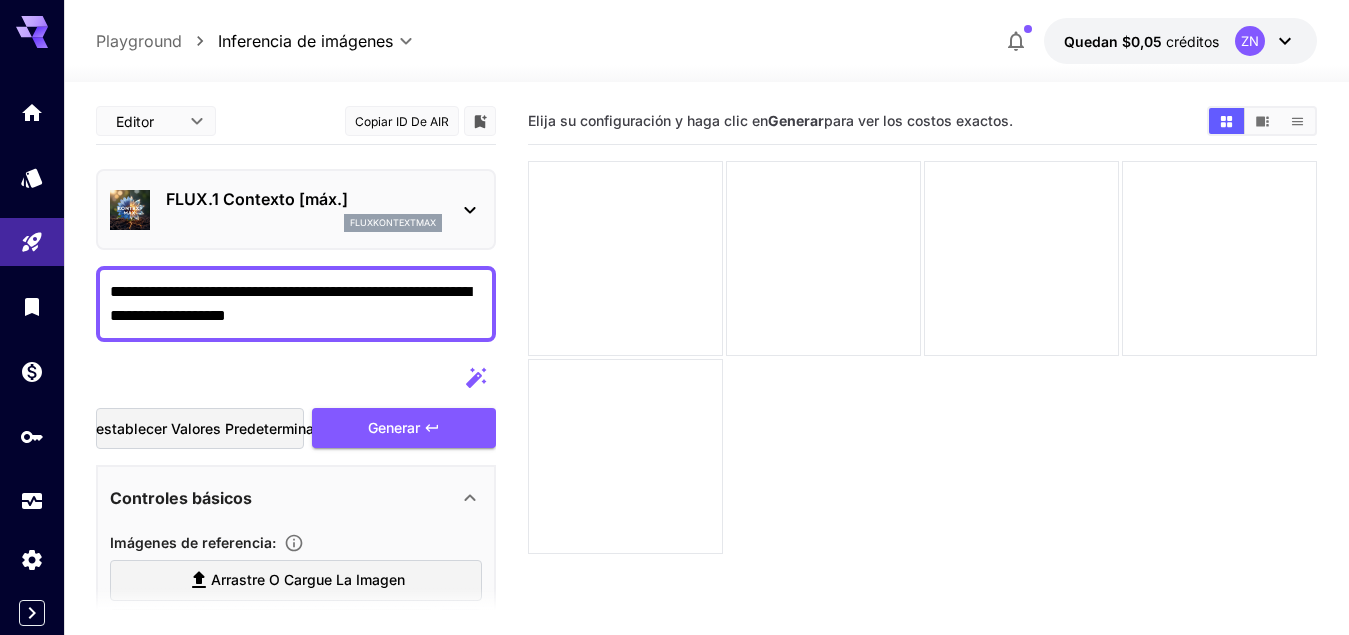 type on "**********" 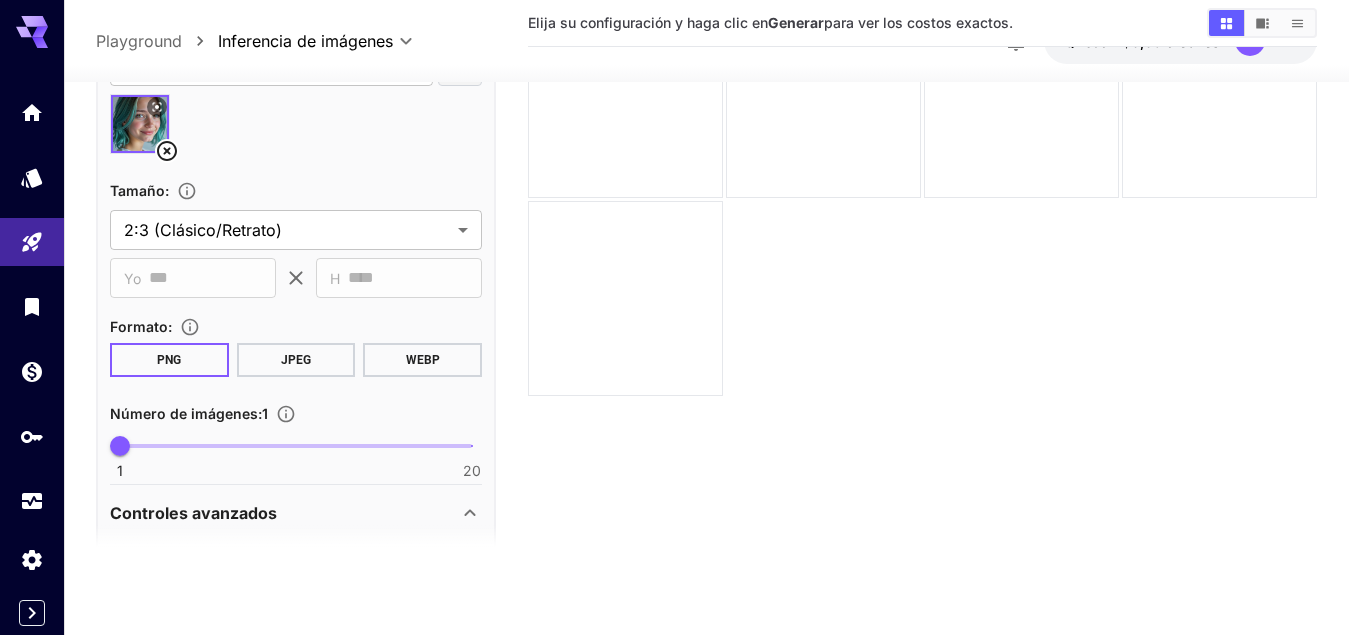 scroll, scrollTop: 0, scrollLeft: 0, axis: both 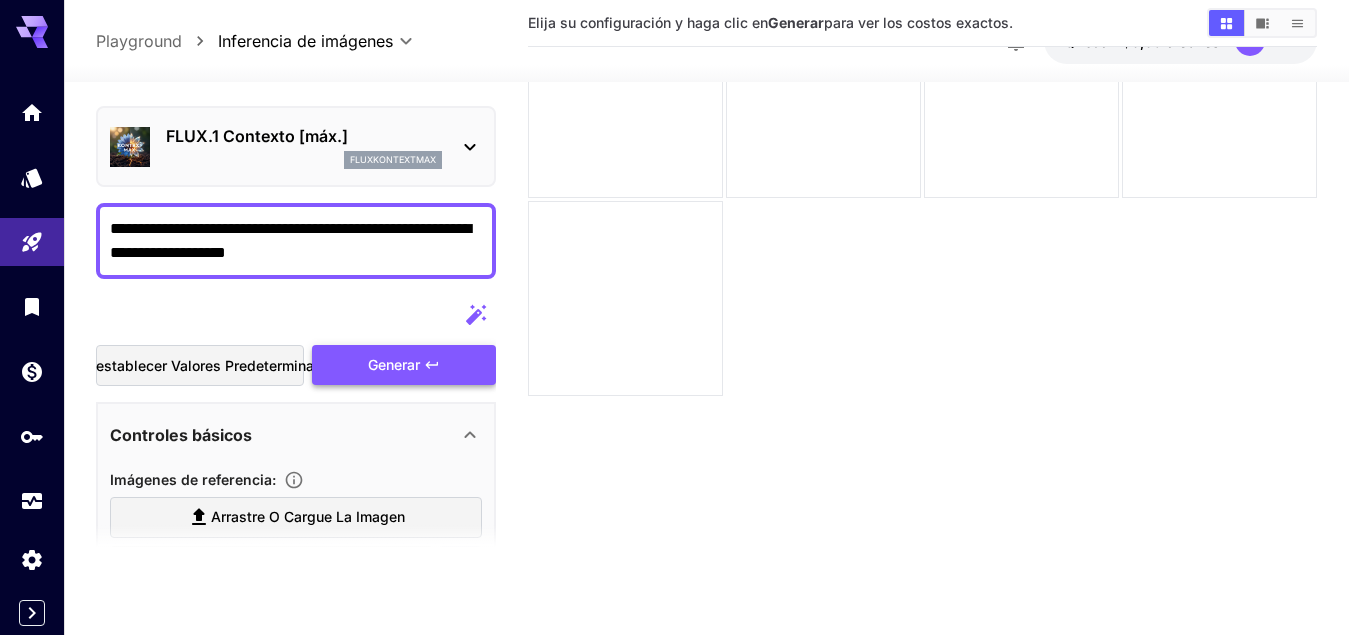 click on "Generar" at bounding box center [394, 364] 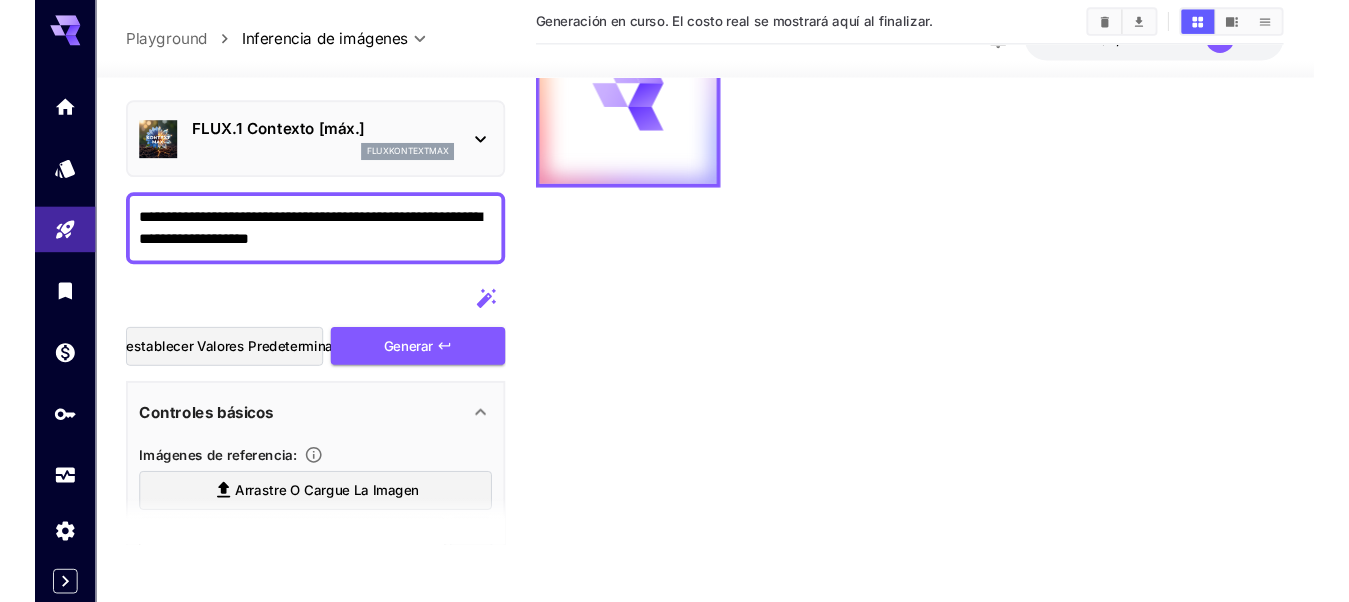 scroll, scrollTop: 0, scrollLeft: 0, axis: both 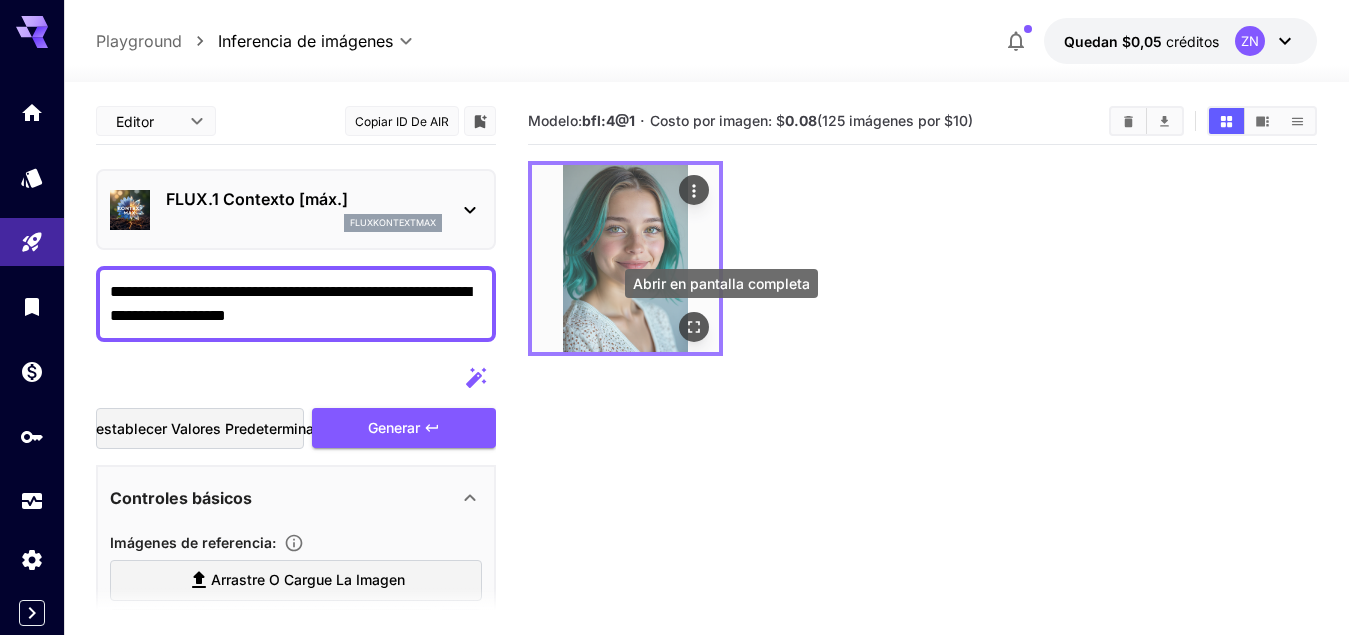 click 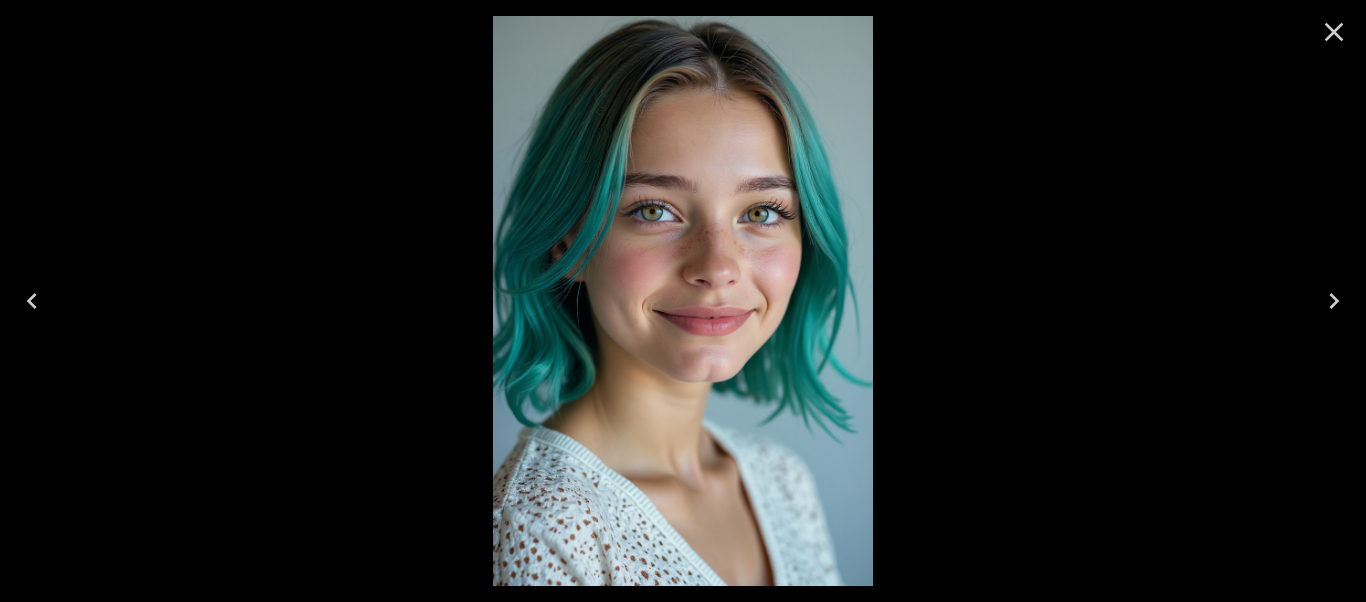 click 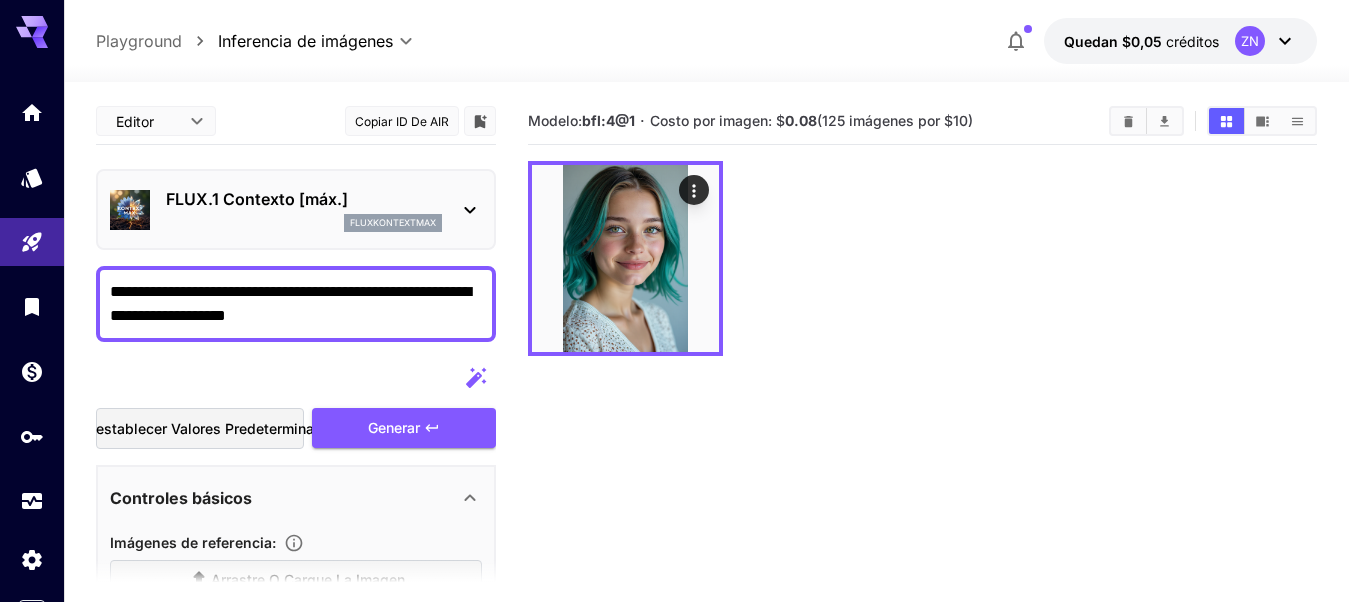 drag, startPoint x: 1163, startPoint y: 329, endPoint x: 1165, endPoint y: 345, distance: 16.124516 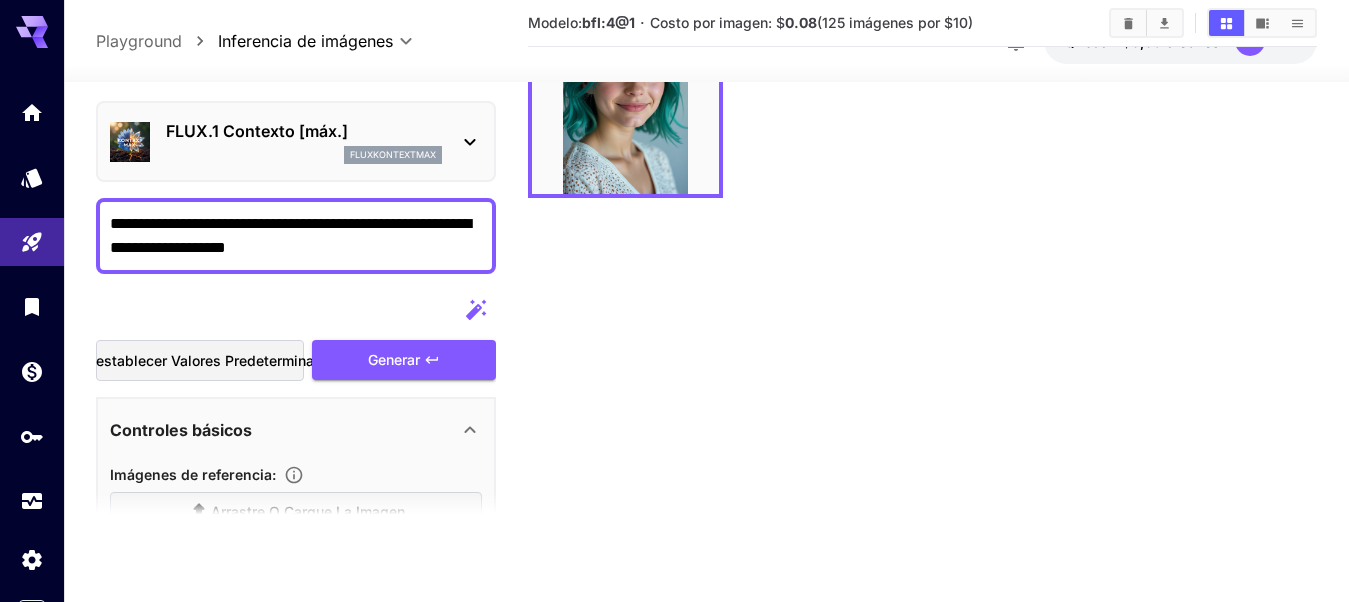 scroll, scrollTop: 0, scrollLeft: 0, axis: both 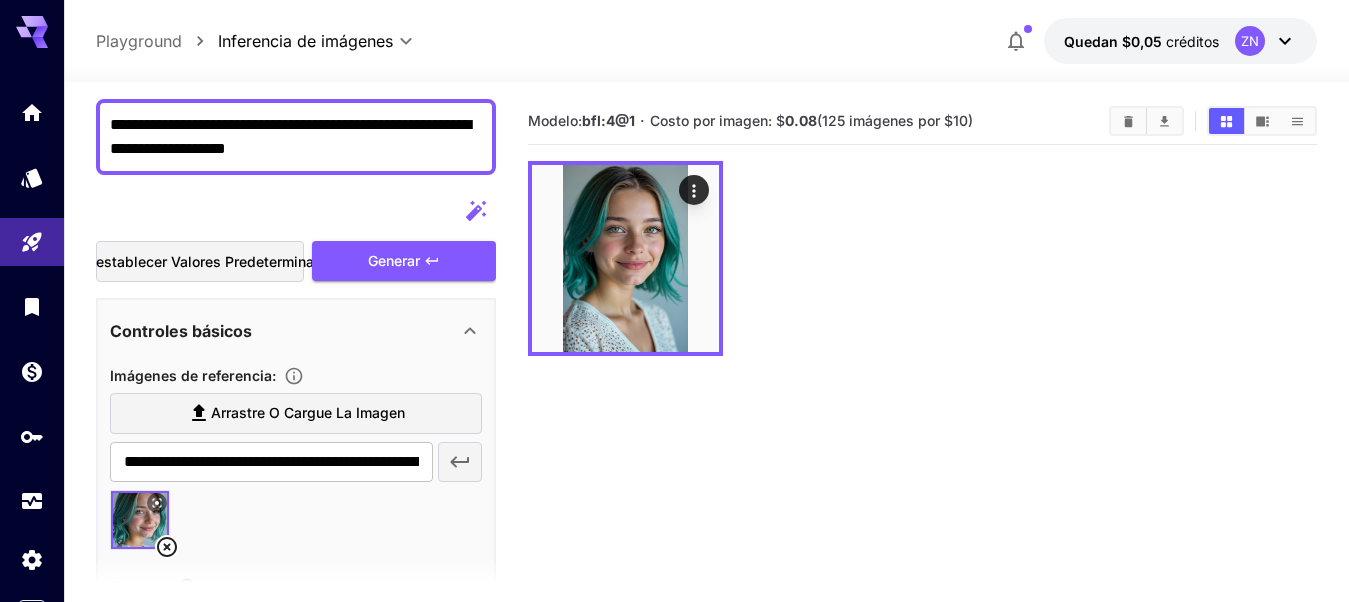 click 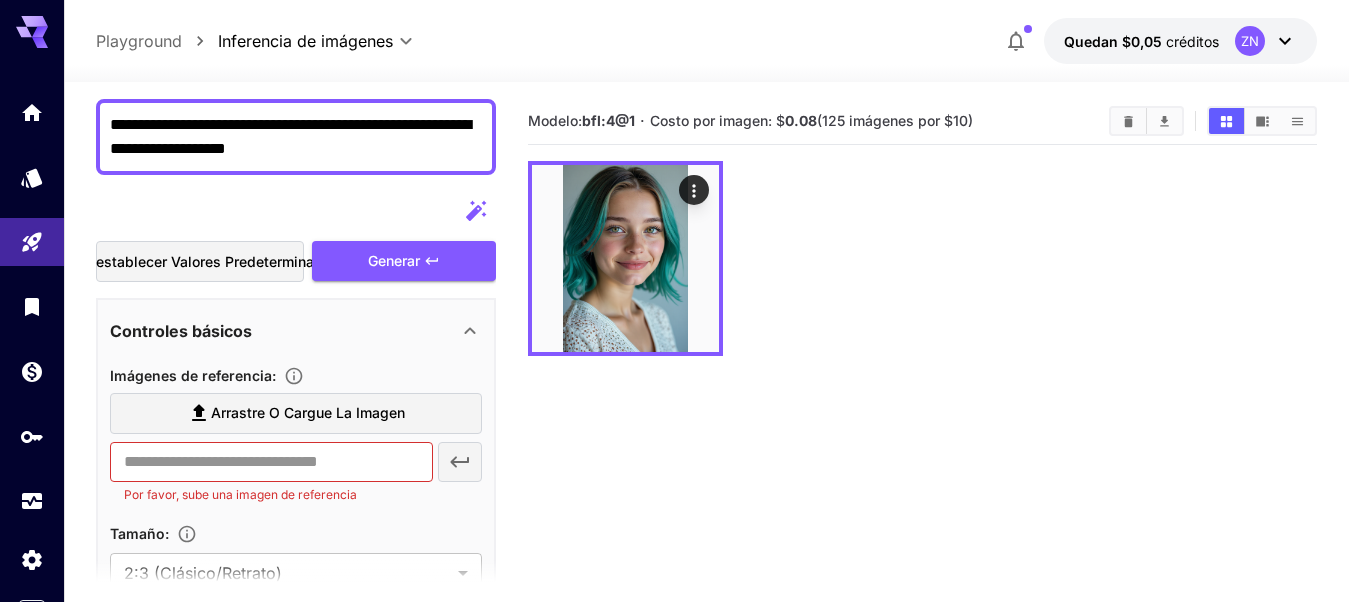 click on "Arrastre o cargue la imagen" at bounding box center (308, 412) 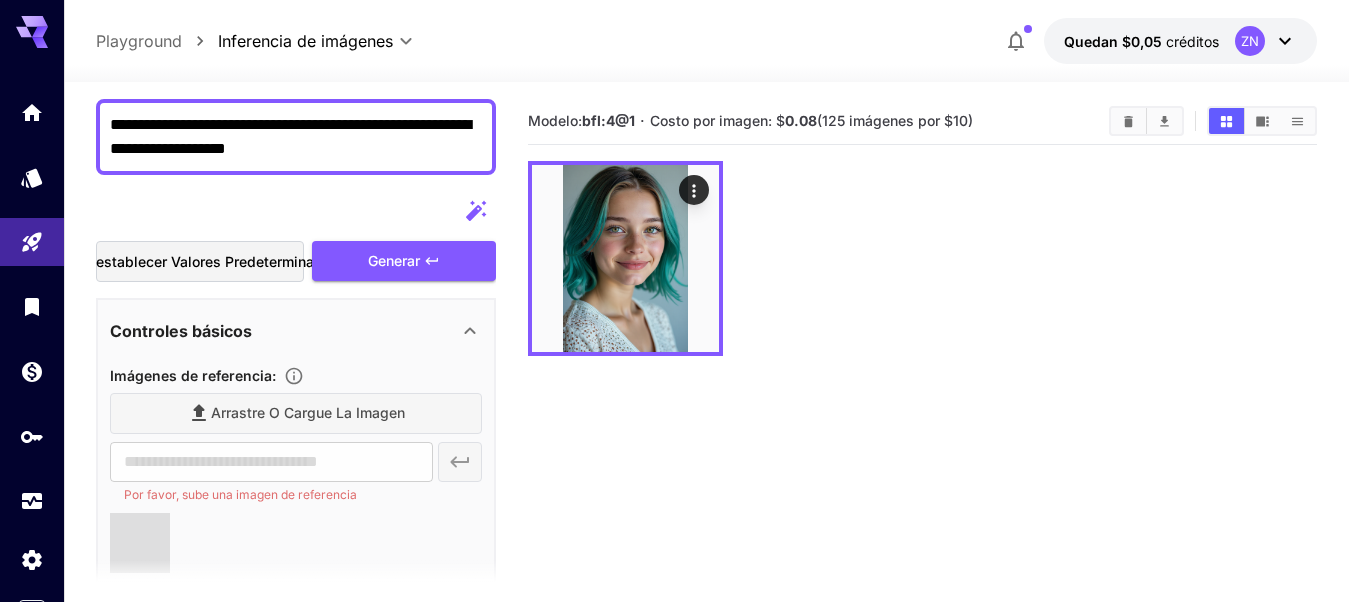 type on "**********" 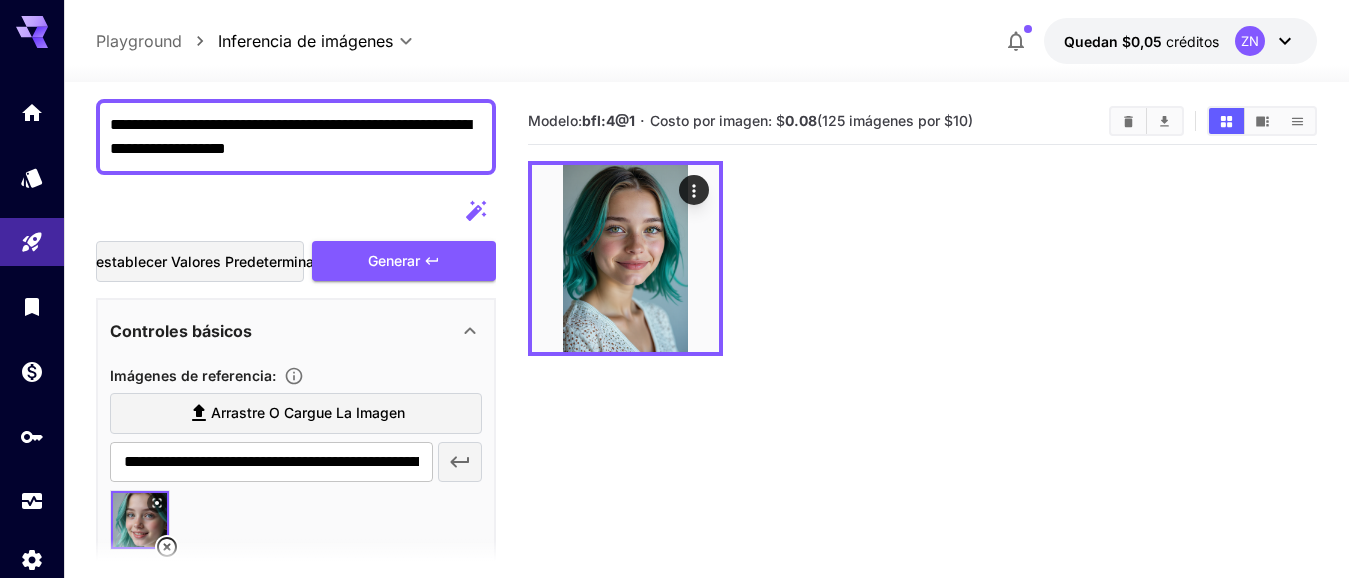 drag, startPoint x: 112, startPoint y: 120, endPoint x: 361, endPoint y: 167, distance: 253.39693 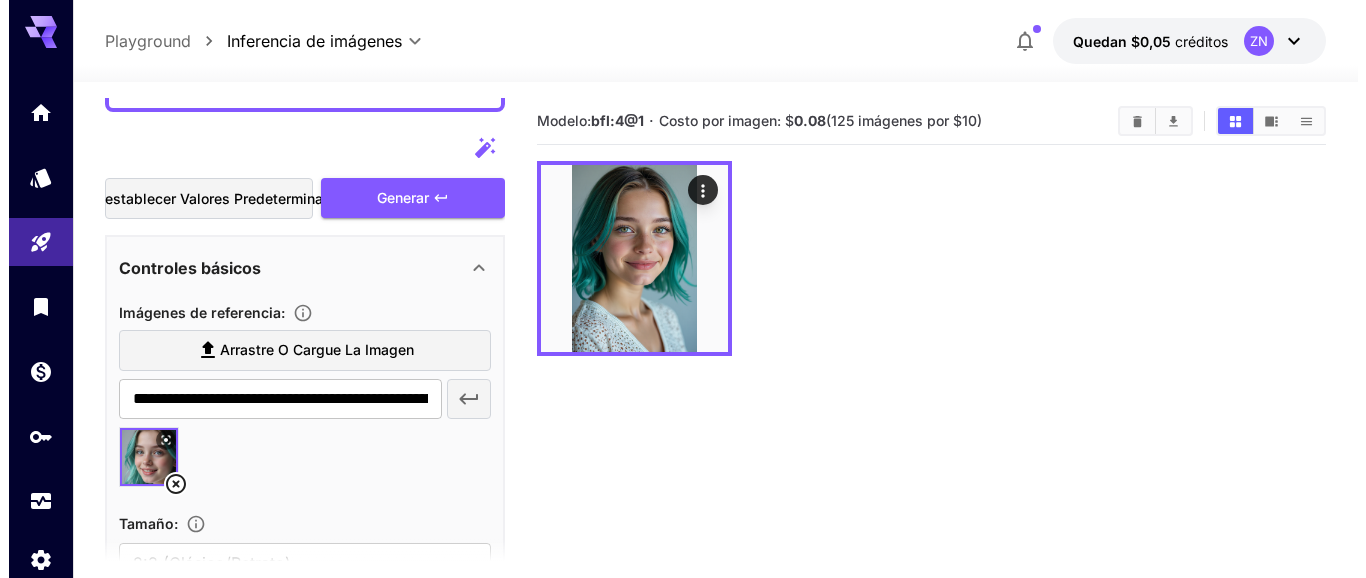 scroll, scrollTop: 87, scrollLeft: 0, axis: vertical 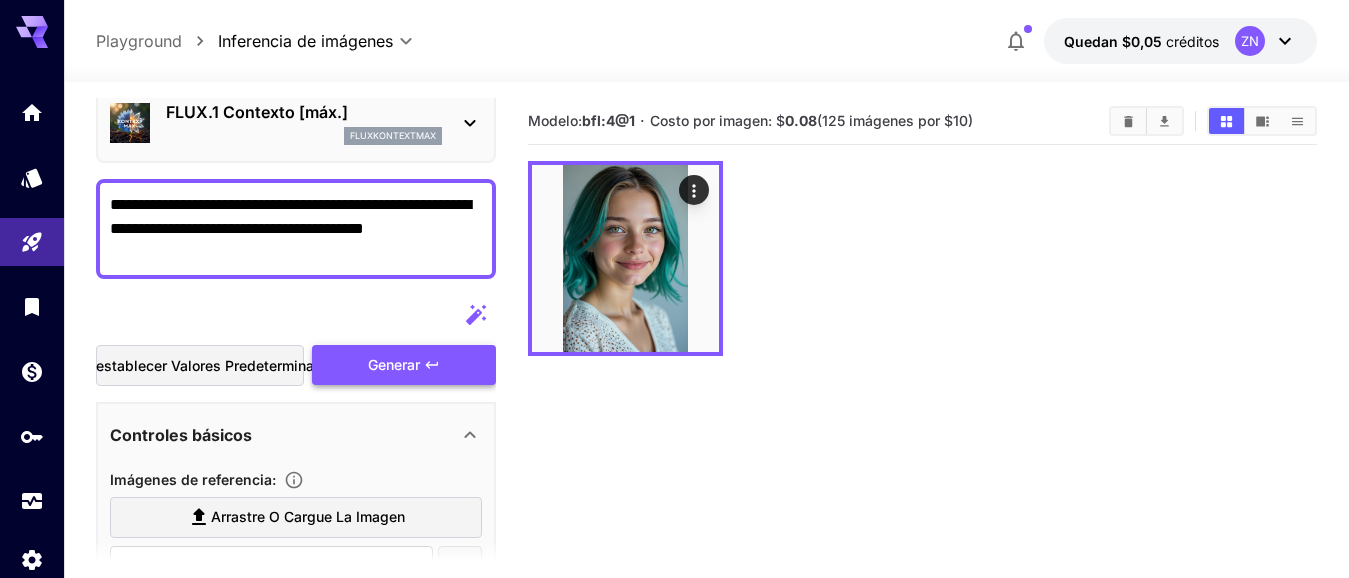 type on "**********" 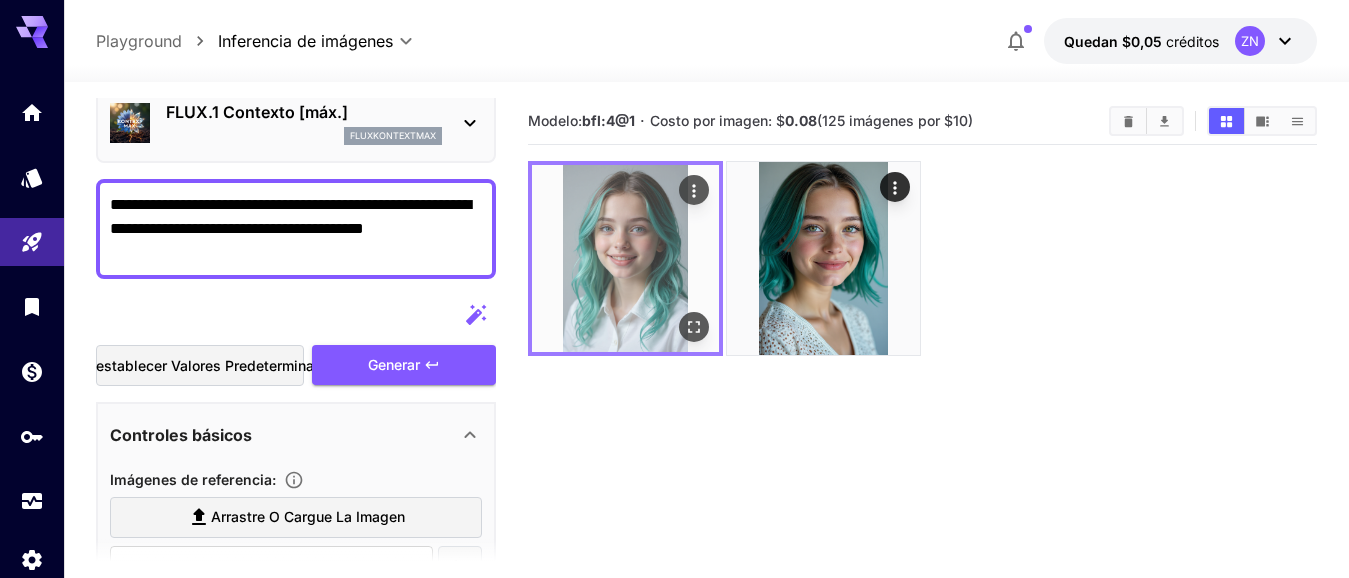 click 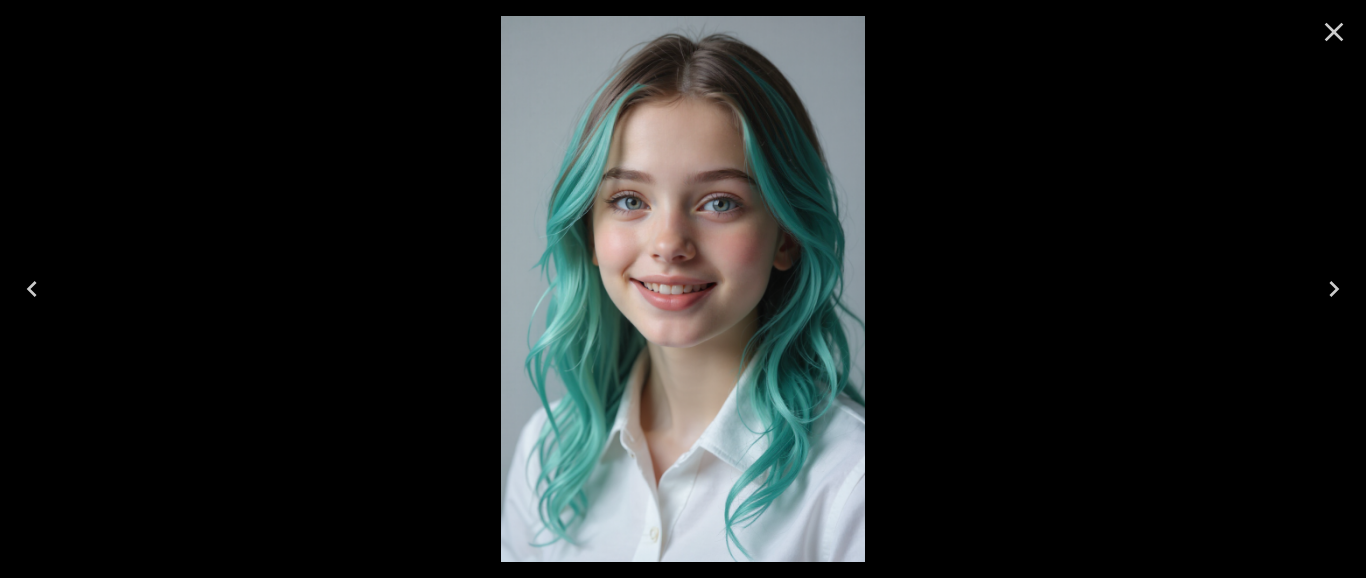 scroll, scrollTop: 0, scrollLeft: 0, axis: both 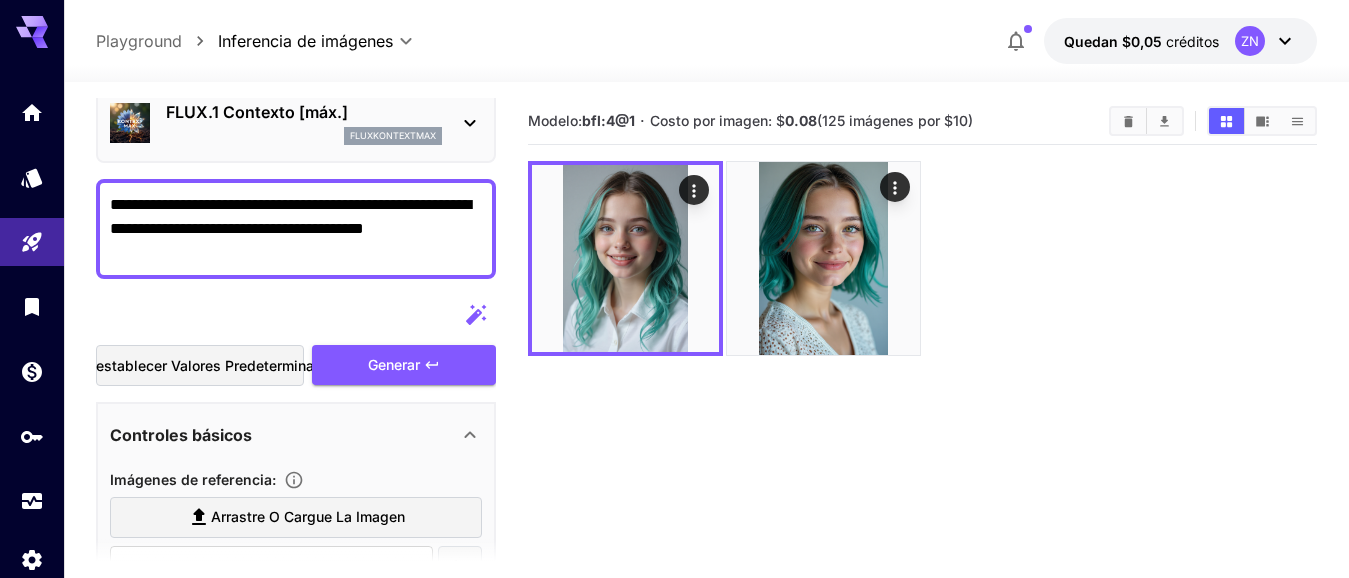 click on "Modelo:  bfl:4@1 · Costo por imagen: $  0.08  (125 imágenes por $10)" at bounding box center [922, 387] 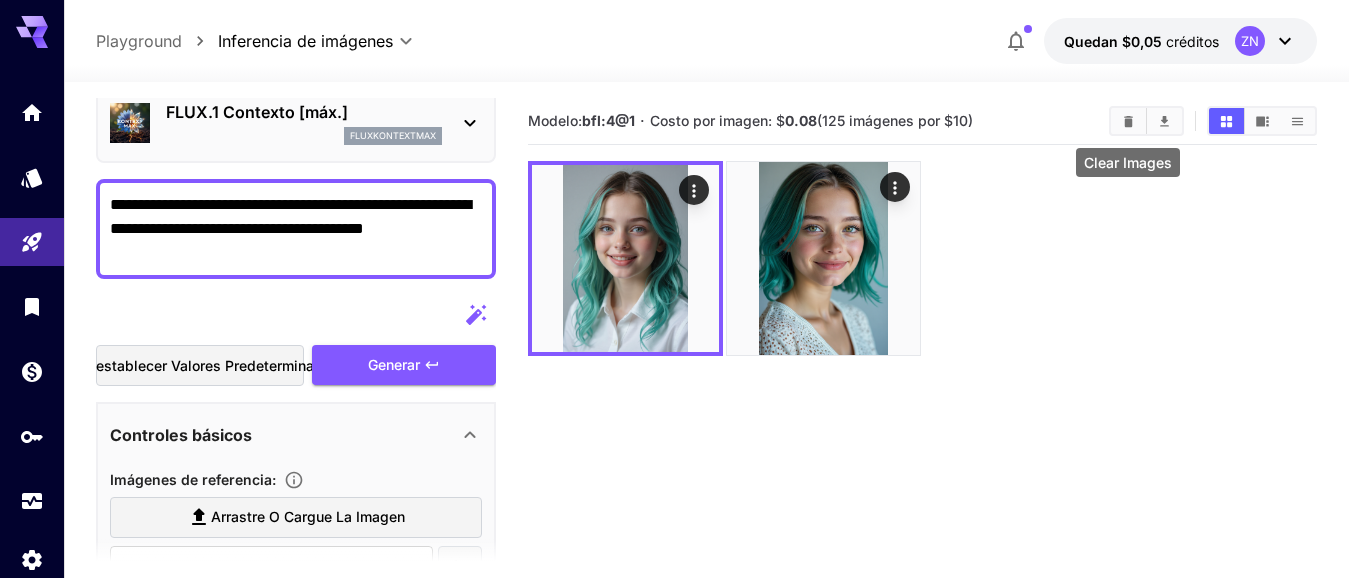 click 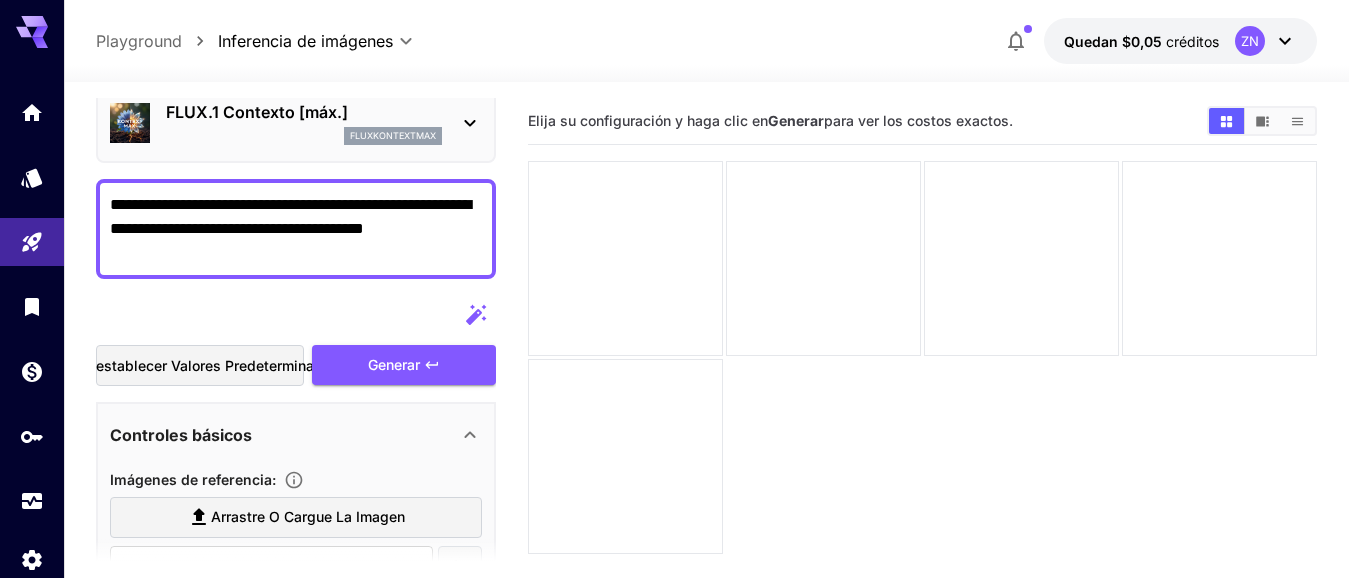 drag, startPoint x: 162, startPoint y: 259, endPoint x: 88, endPoint y: 200, distance: 94.641426 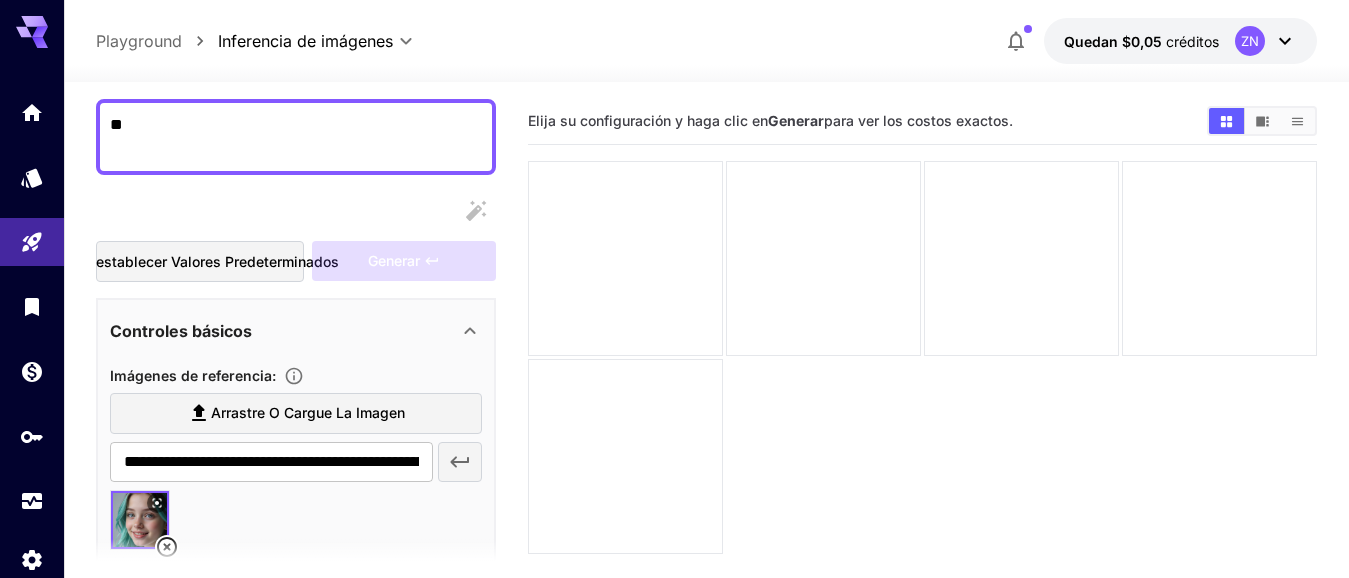 scroll, scrollTop: 333, scrollLeft: 0, axis: vertical 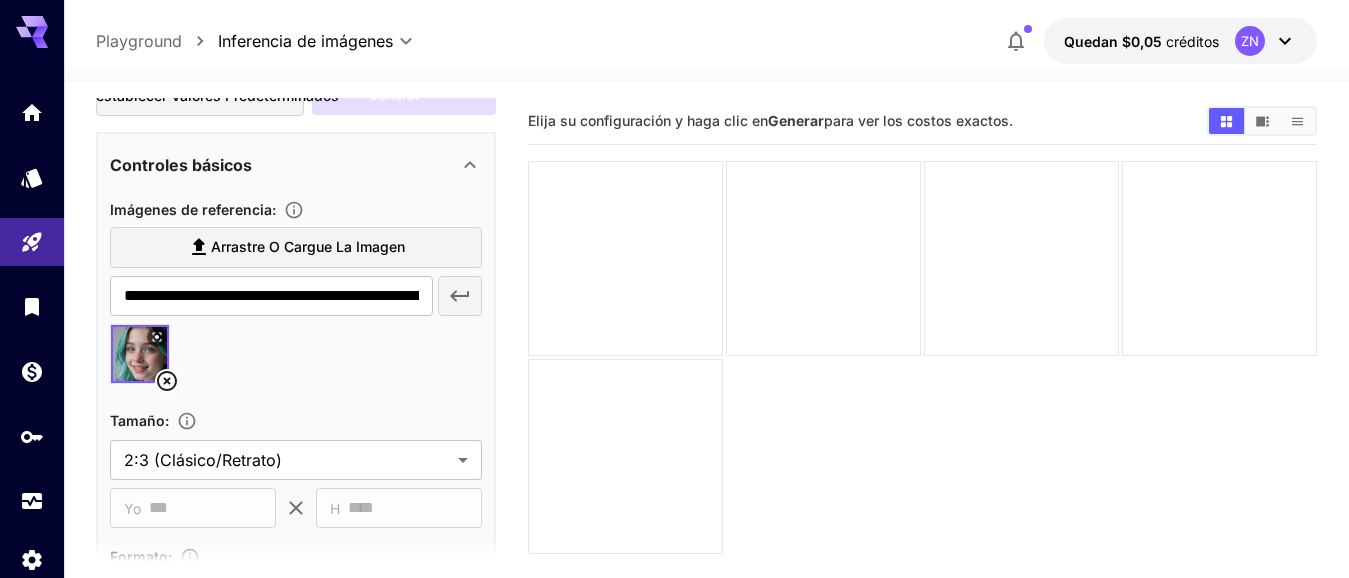 type 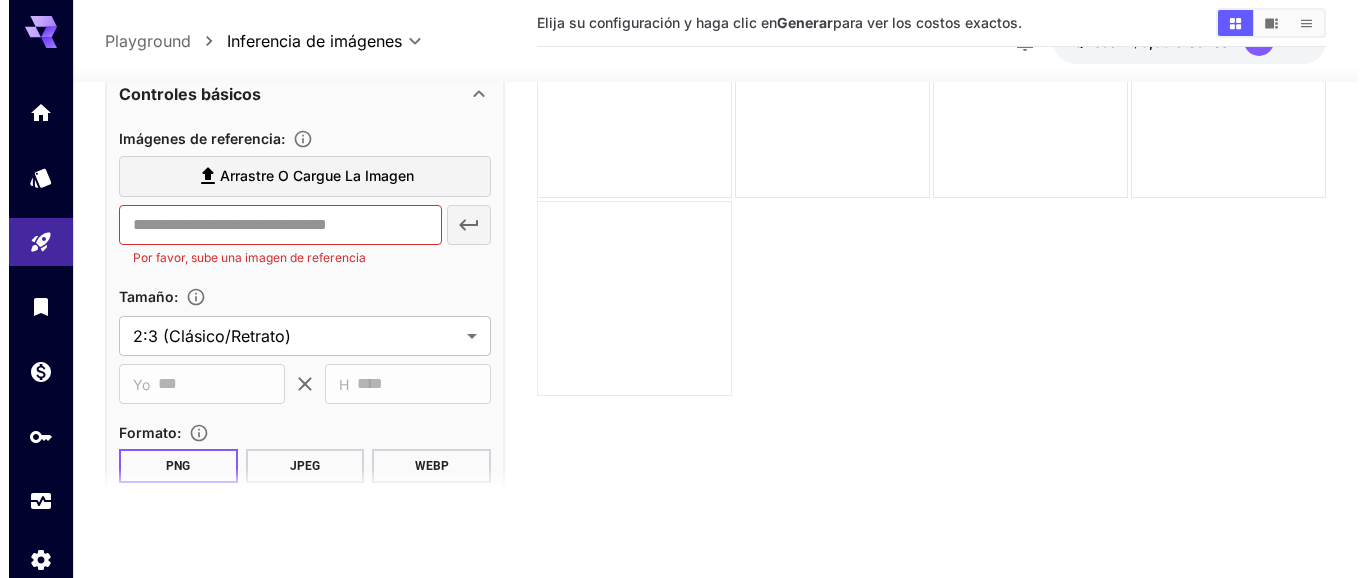 scroll, scrollTop: 0, scrollLeft: 0, axis: both 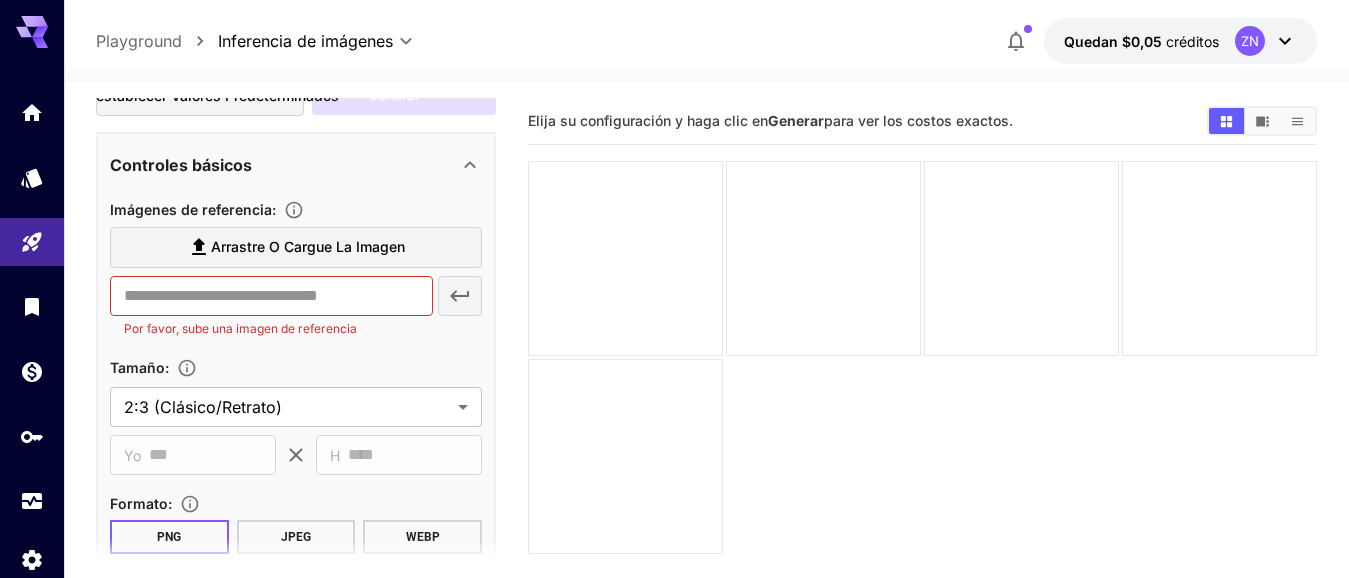 click 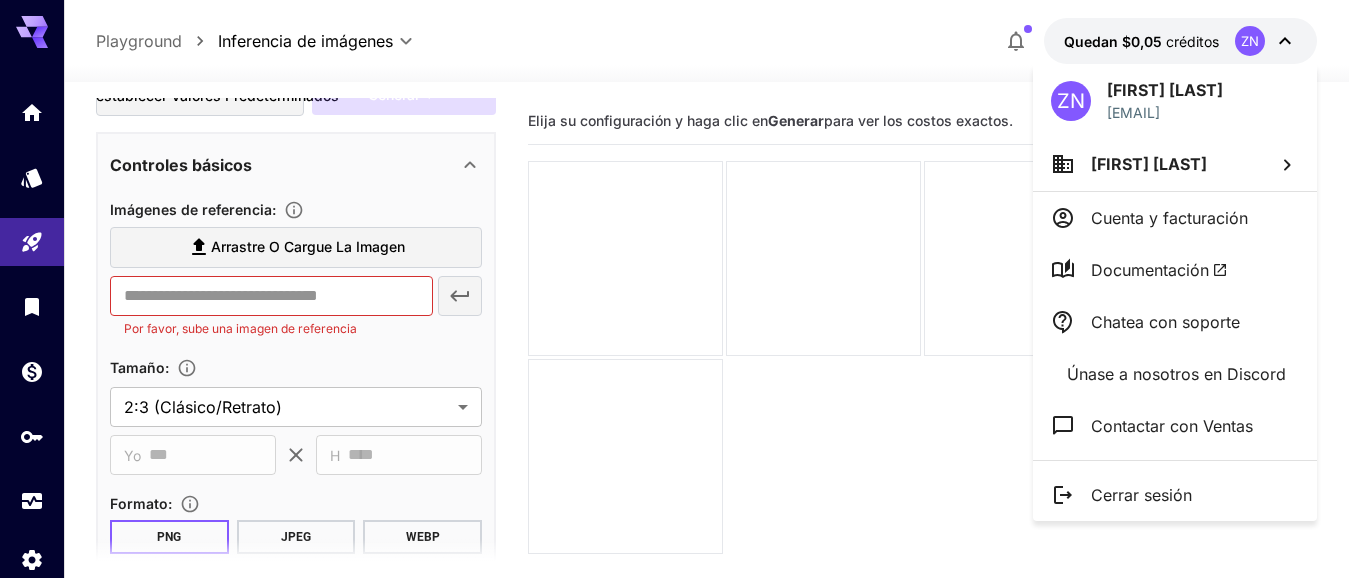 click on "Cerrar sesión" at bounding box center (1141, 495) 